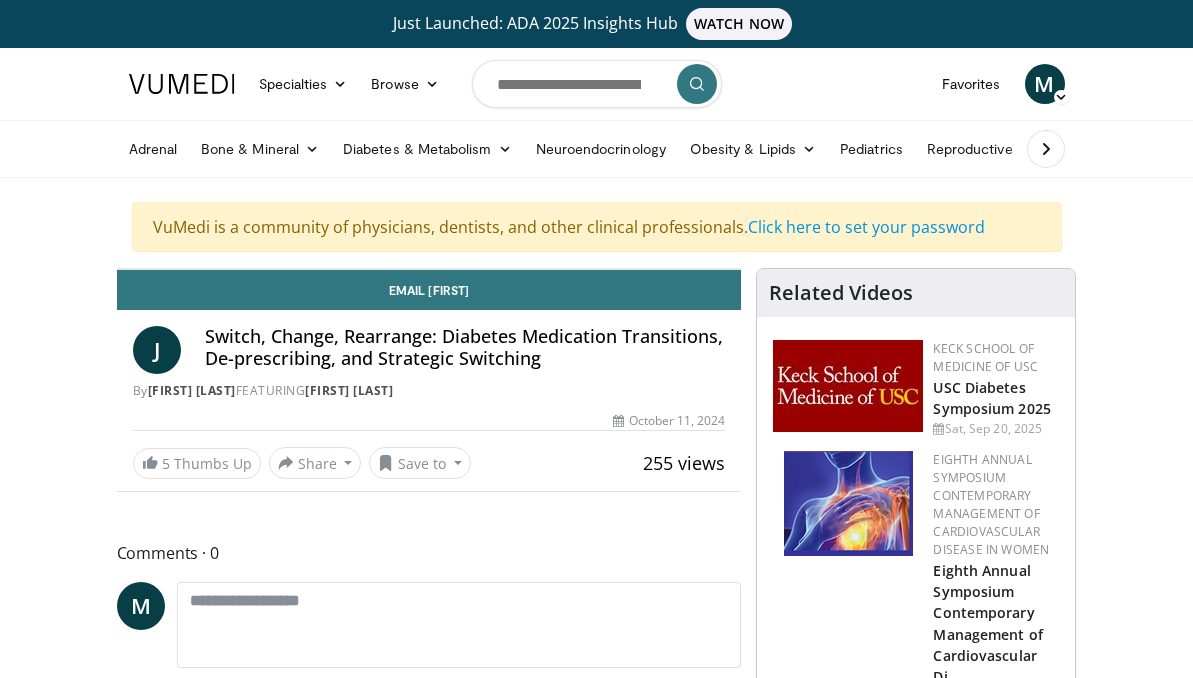 scroll, scrollTop: 0, scrollLeft: 0, axis: both 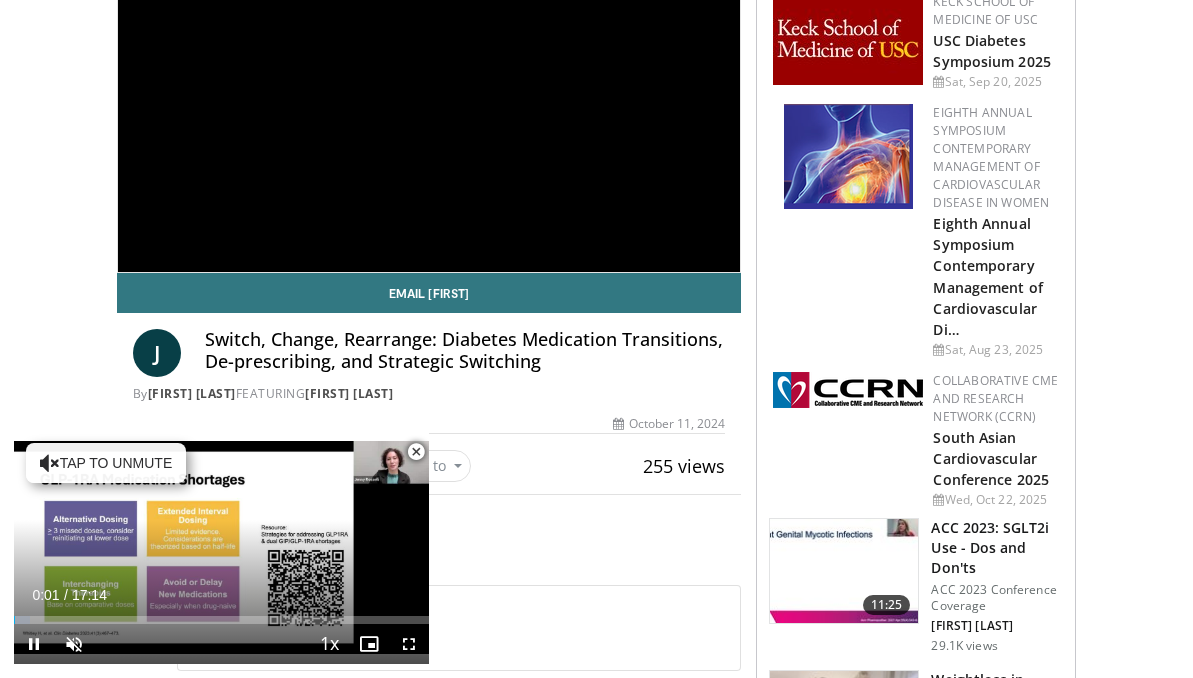 click at bounding box center [416, 452] 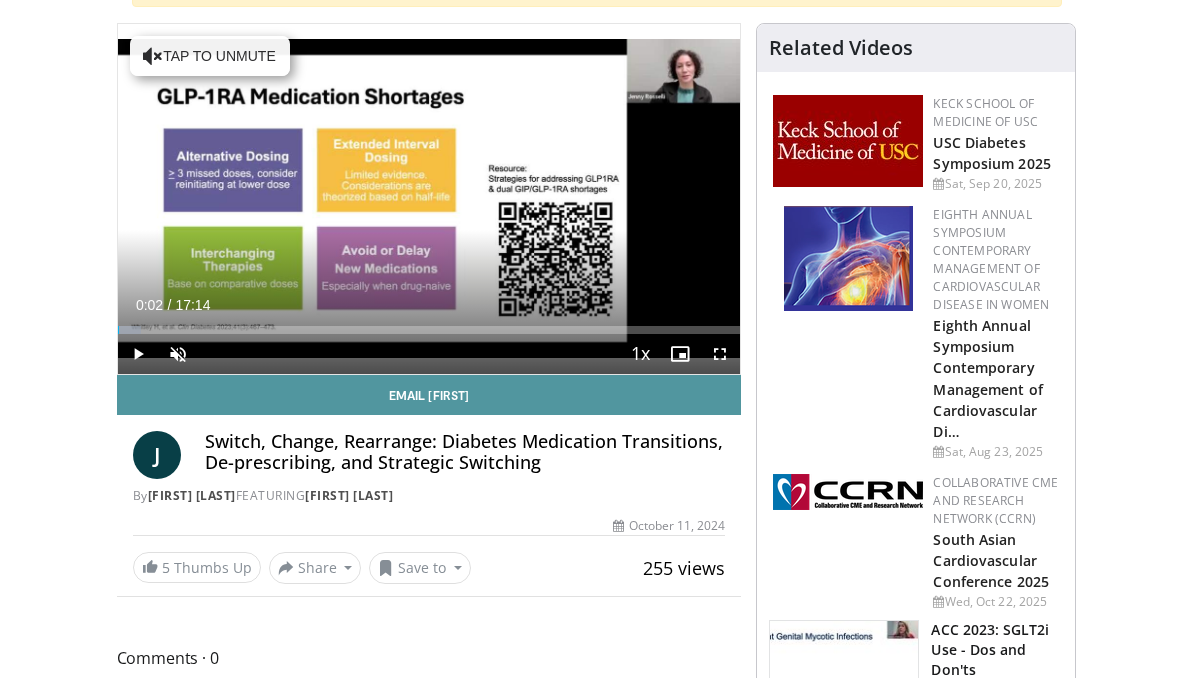 scroll, scrollTop: 243, scrollLeft: 0, axis: vertical 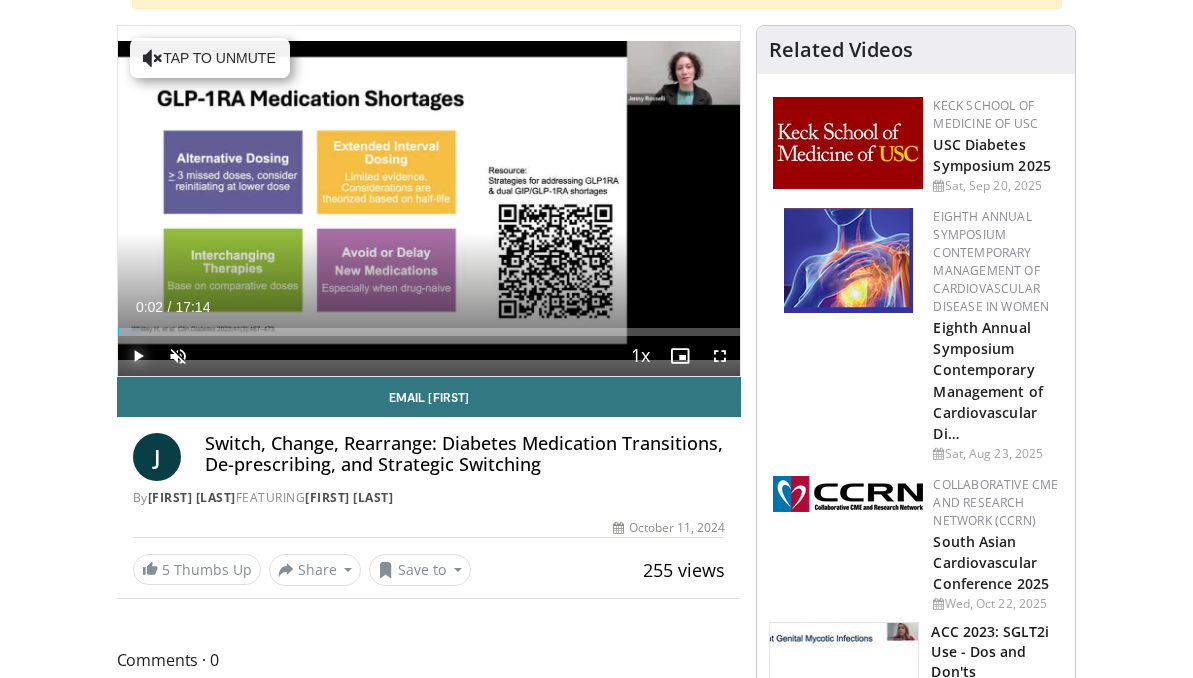 click at bounding box center (138, 356) 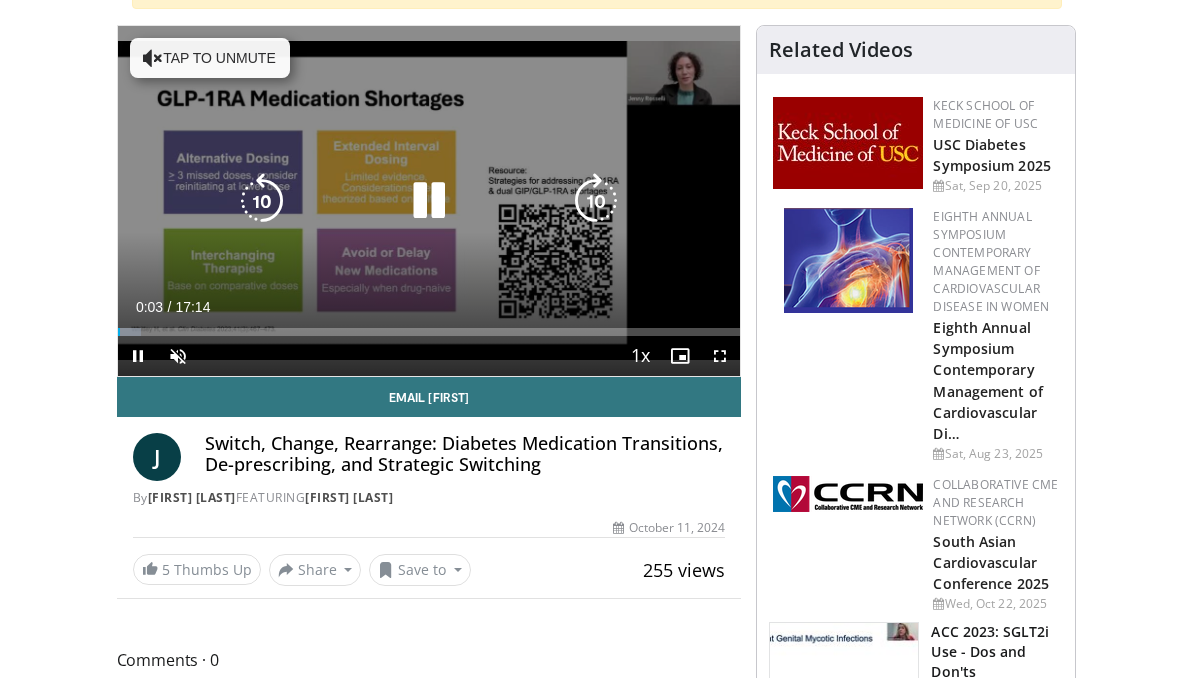 click at bounding box center (153, 58) 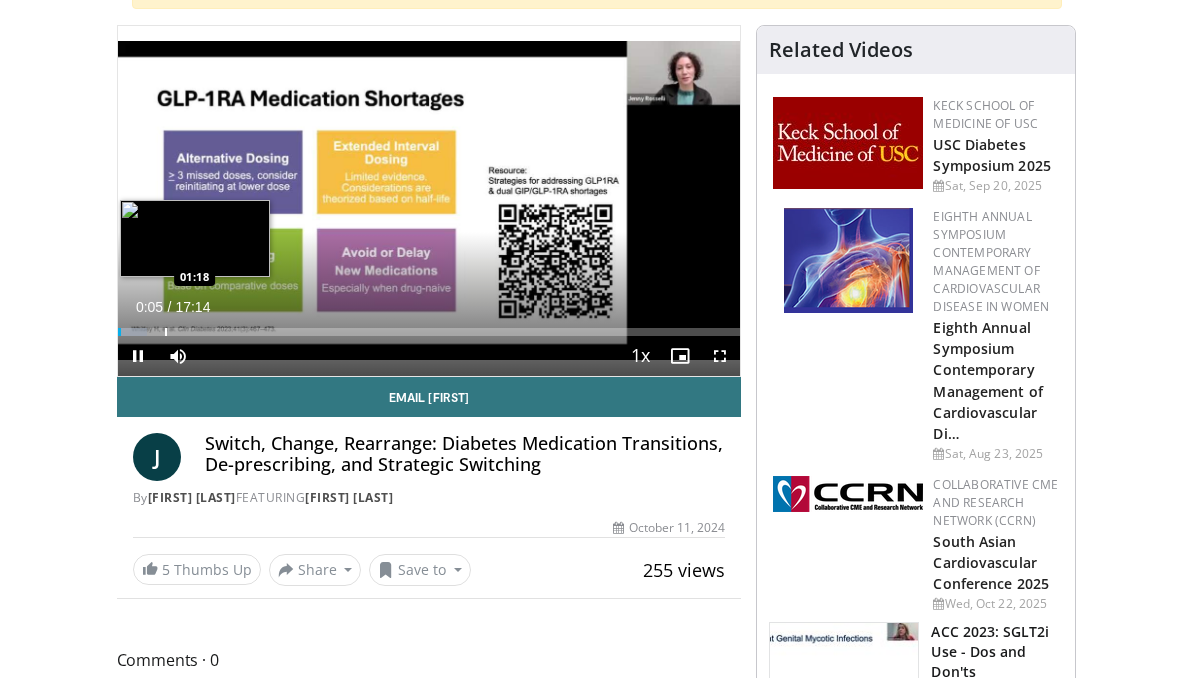 click at bounding box center (166, 332) 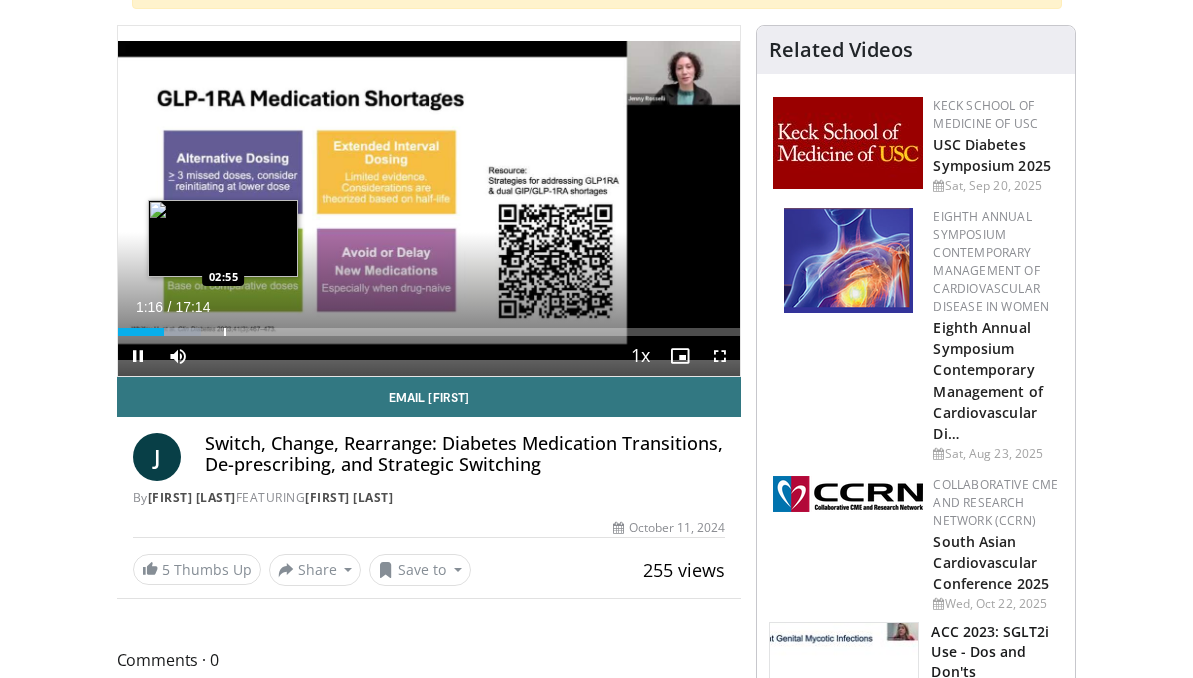 click at bounding box center (225, 332) 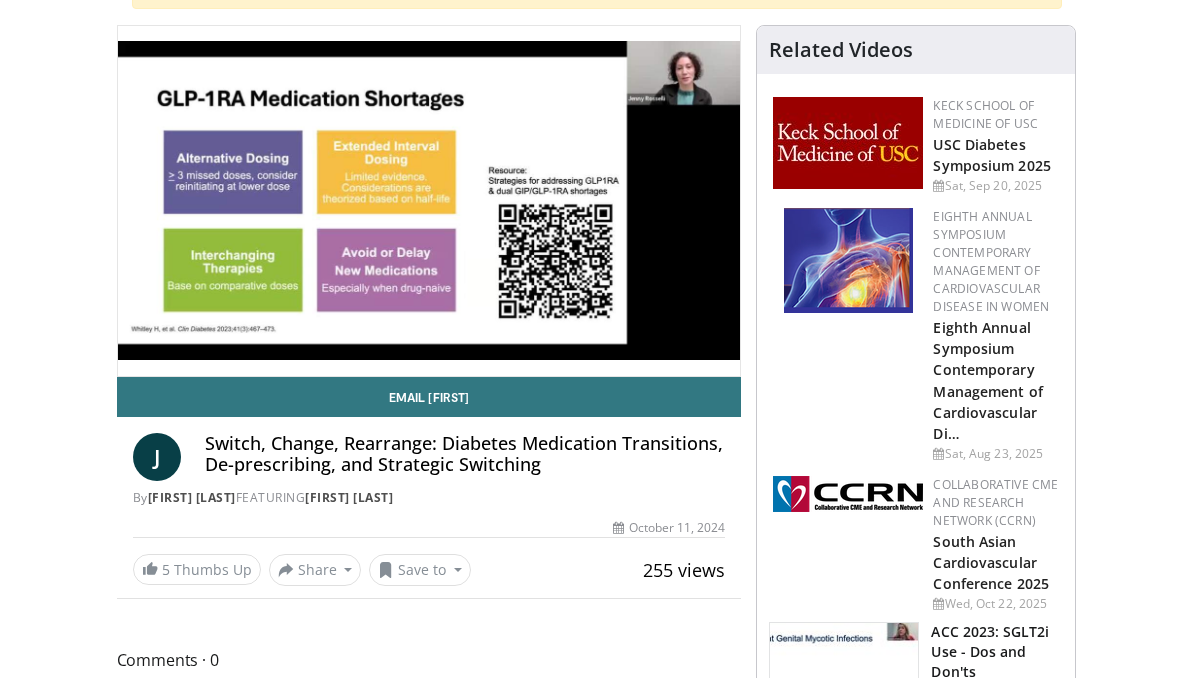 click at bounding box center [222, 372] 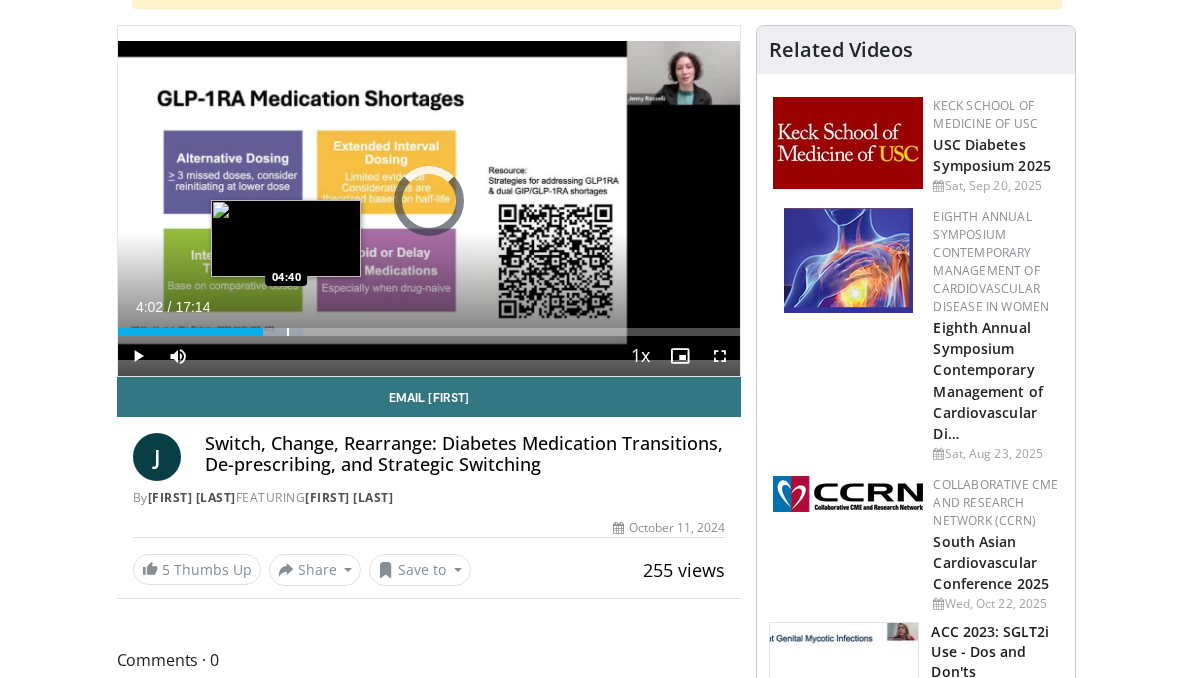 click at bounding box center (288, 332) 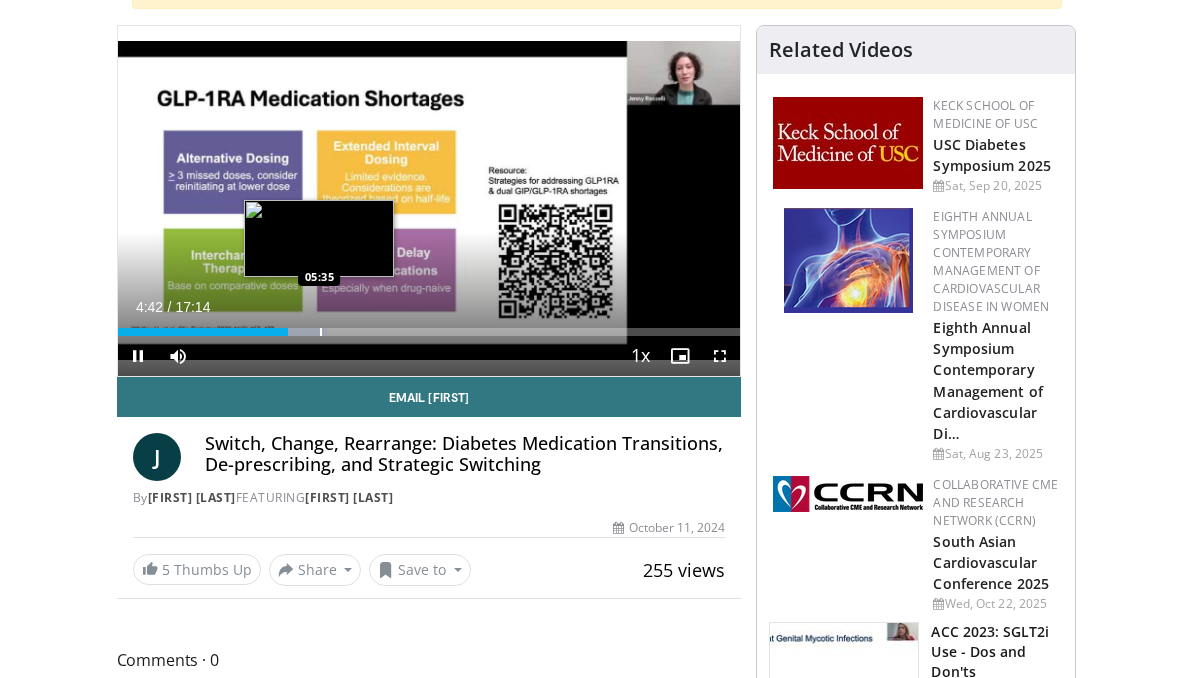 click on "Loaded :  33.58% 04:42 05:35" at bounding box center (429, 326) 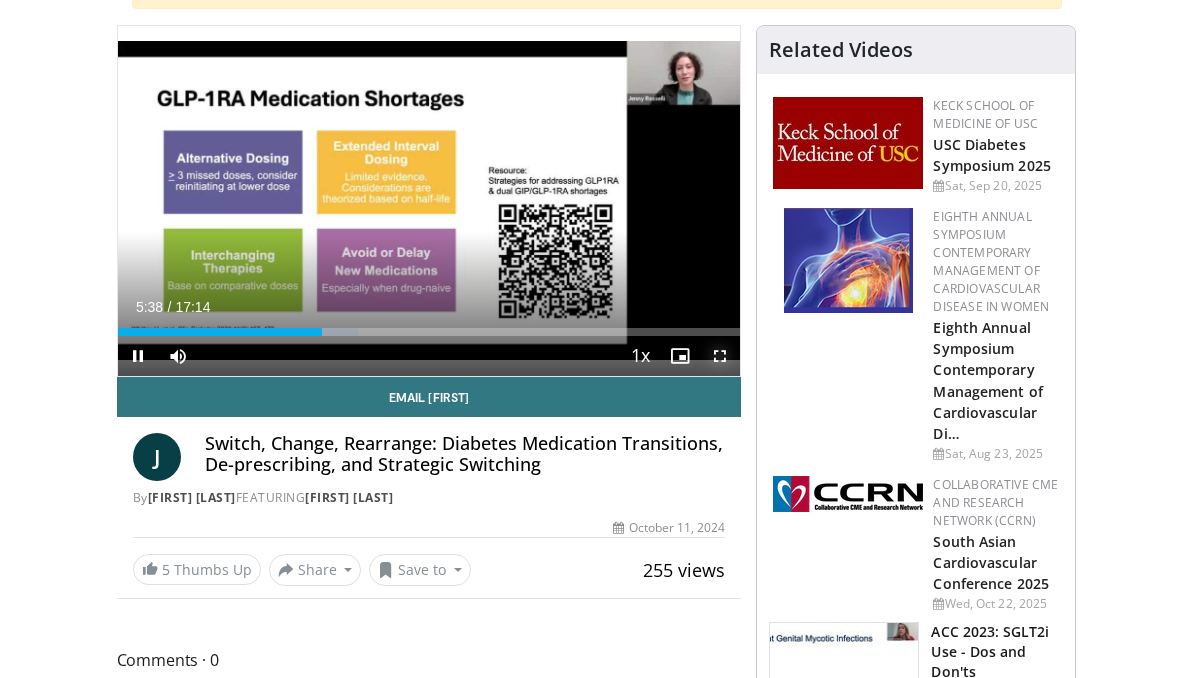 click at bounding box center (720, 356) 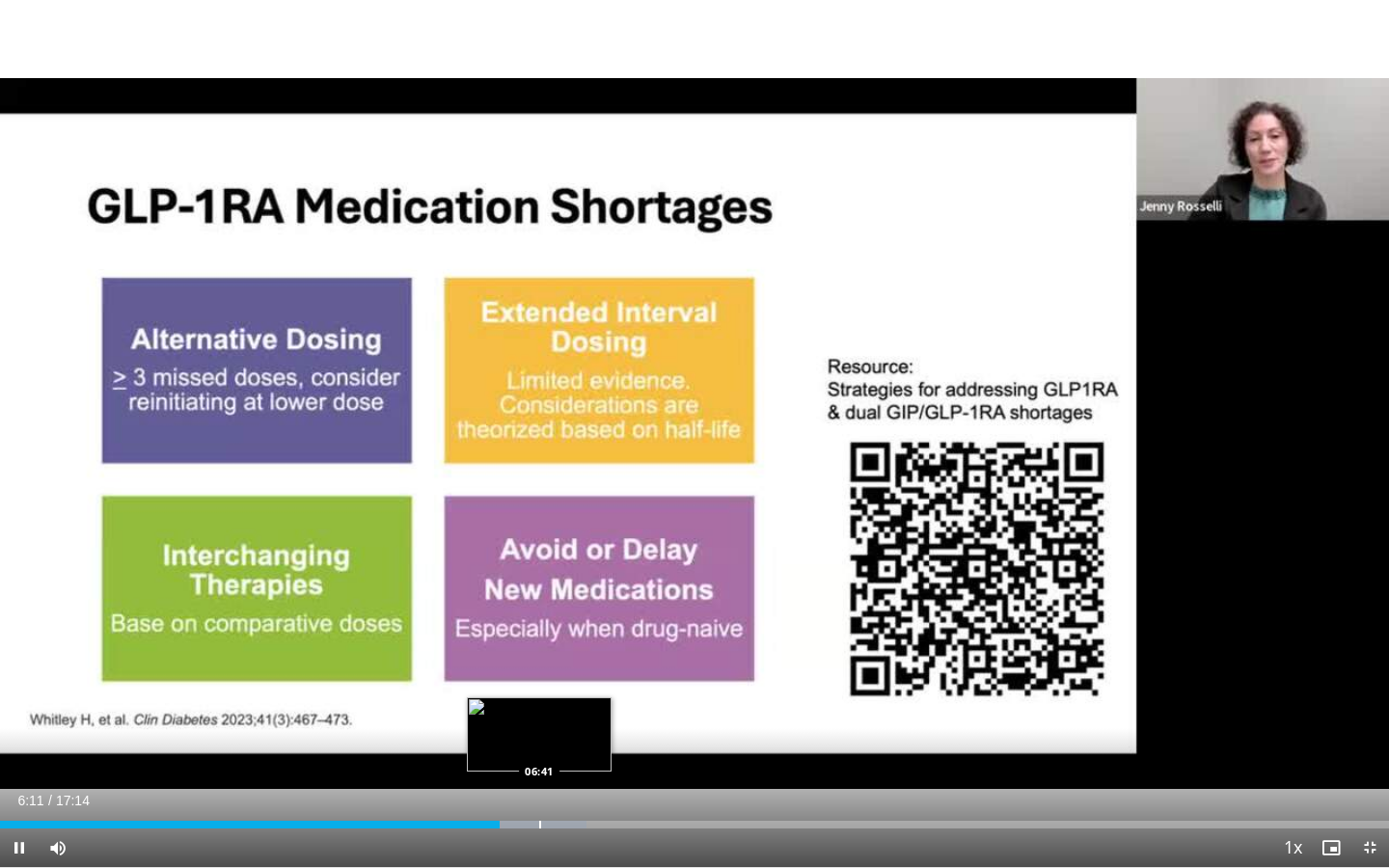 click at bounding box center (540, 825) 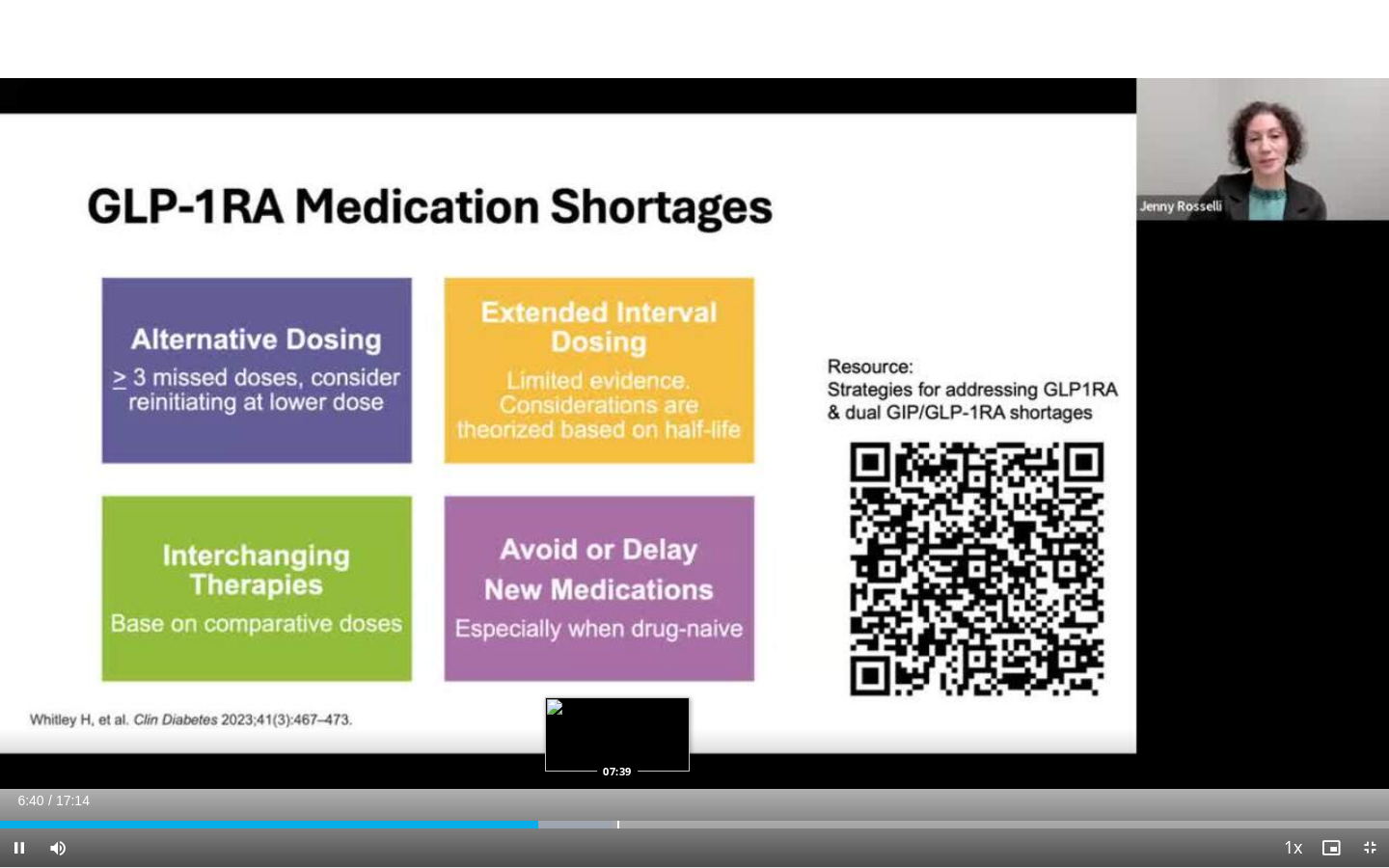 click on "Loaded :  44.12% 06:40 07:39" at bounding box center (694, 819) 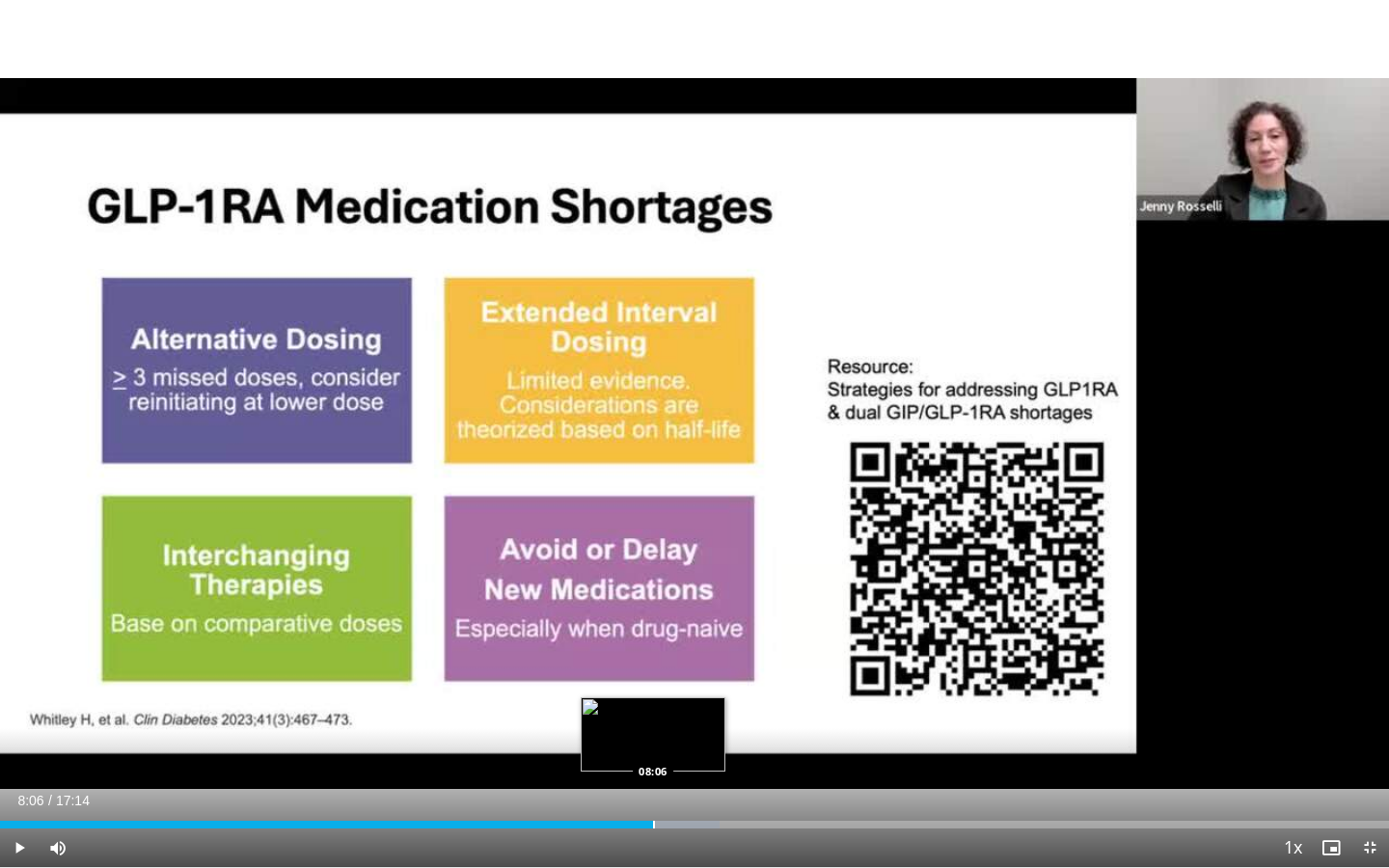 click on "Loaded :  51.80% 08:06 08:06" at bounding box center [694, 819] 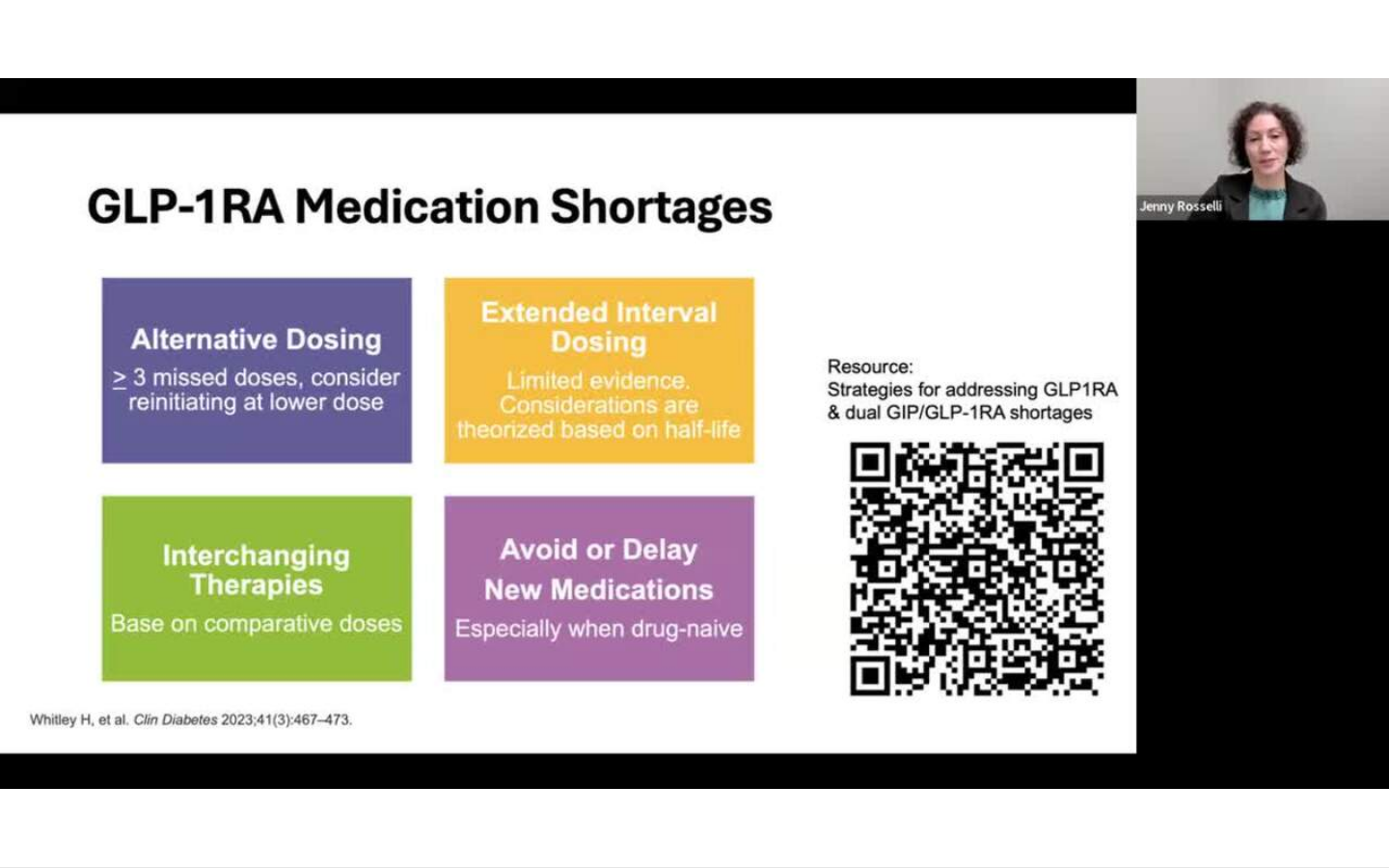click on "Current Time  8:06 / Duration  17:14 Pause Skip Backward Skip Forward Mute Loaded :  53.19% 08:06 08:06 Stream Type  LIVE Seek to live, currently behind live LIVE   1x Playback Rate 0.5x 0.75x 1x , selected 1.25x 1.5x 1.75x 2x Chapters Chapters Descriptions descriptions off , selected Captions captions settings , opens captions settings dialog captions off , selected Audio Track en (Main) , selected Exit Fullscreen Enable picture-in-picture mode" at bounding box center (694, 886) 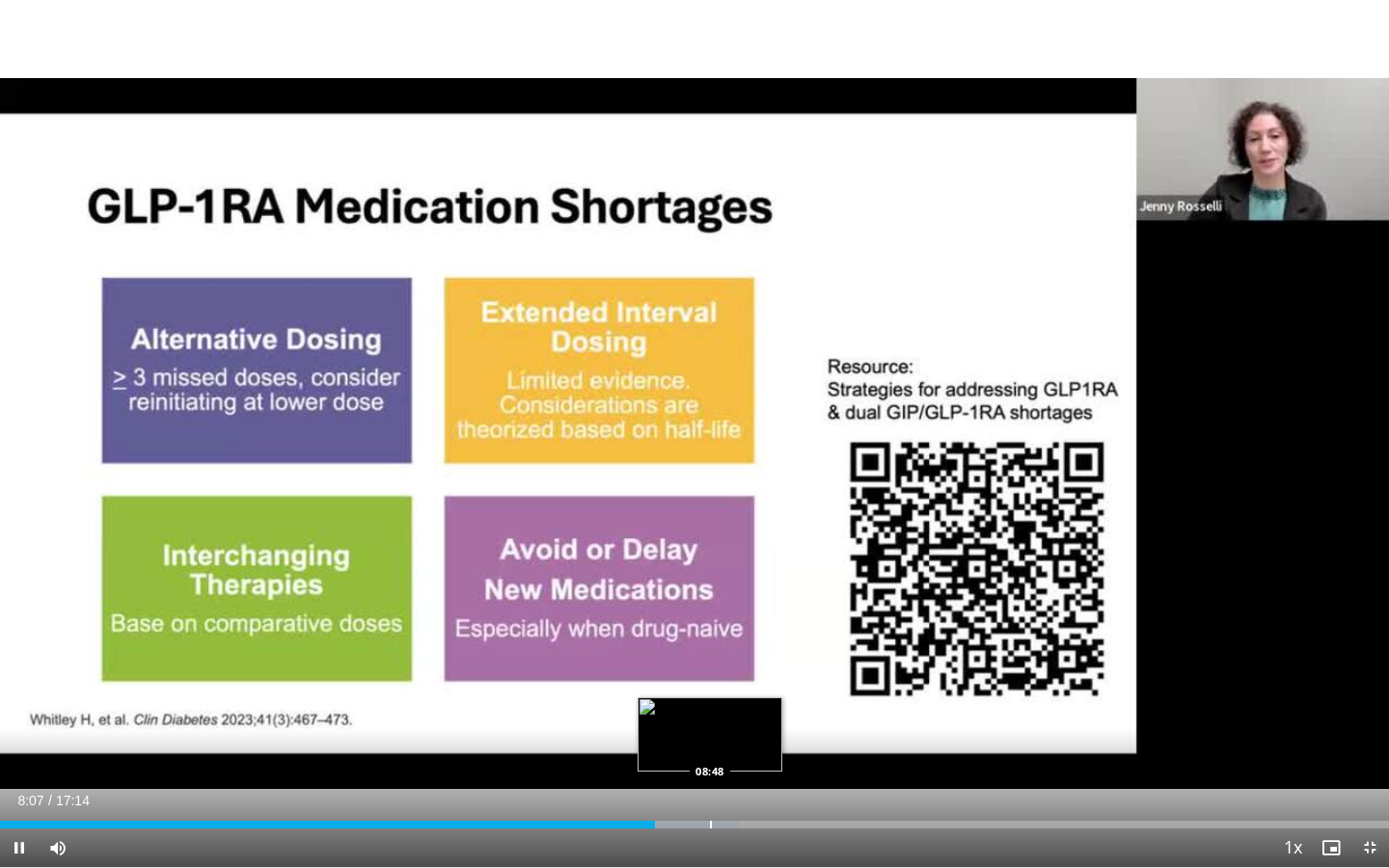 click at bounding box center [711, 825] 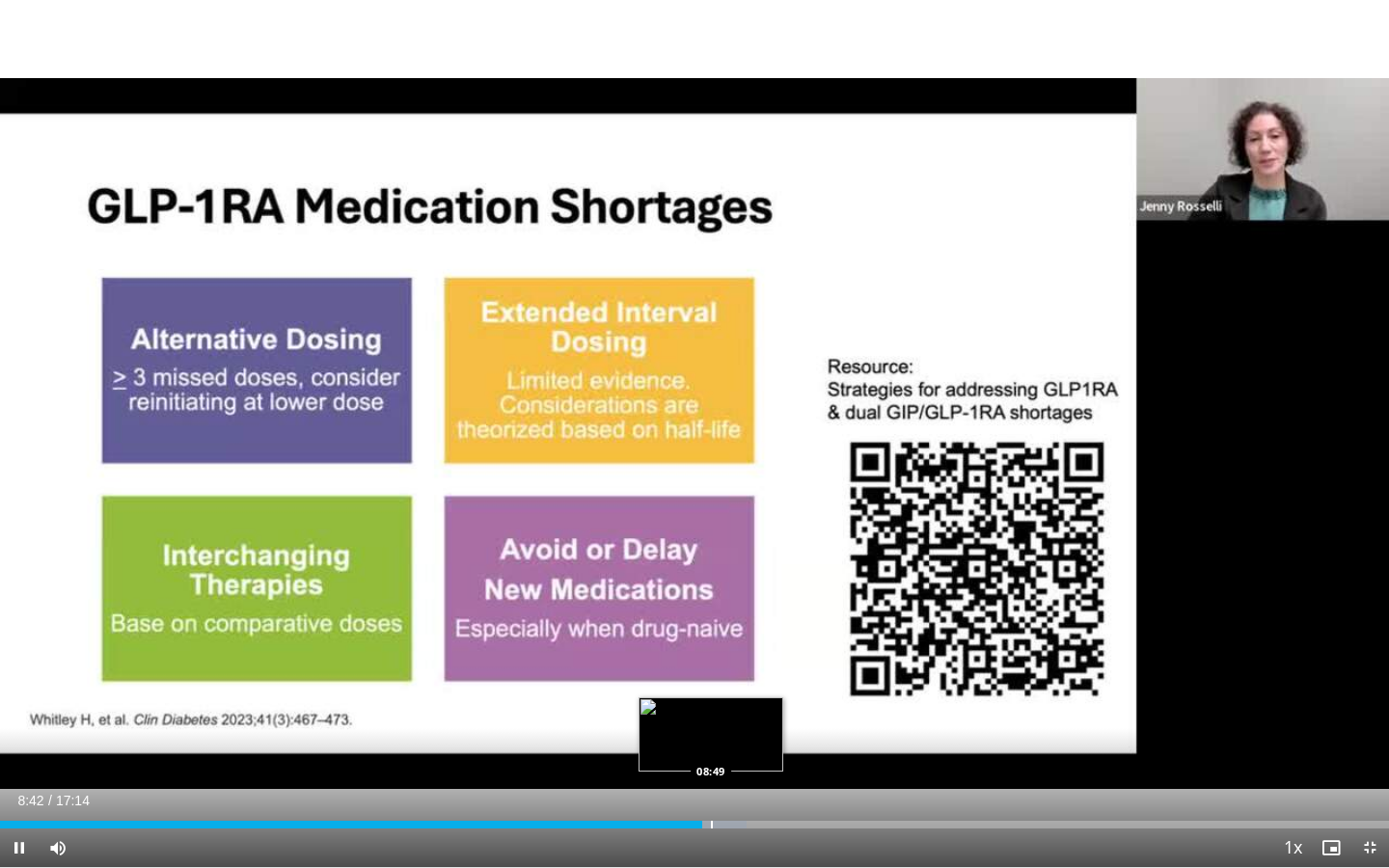click at bounding box center (712, 825) 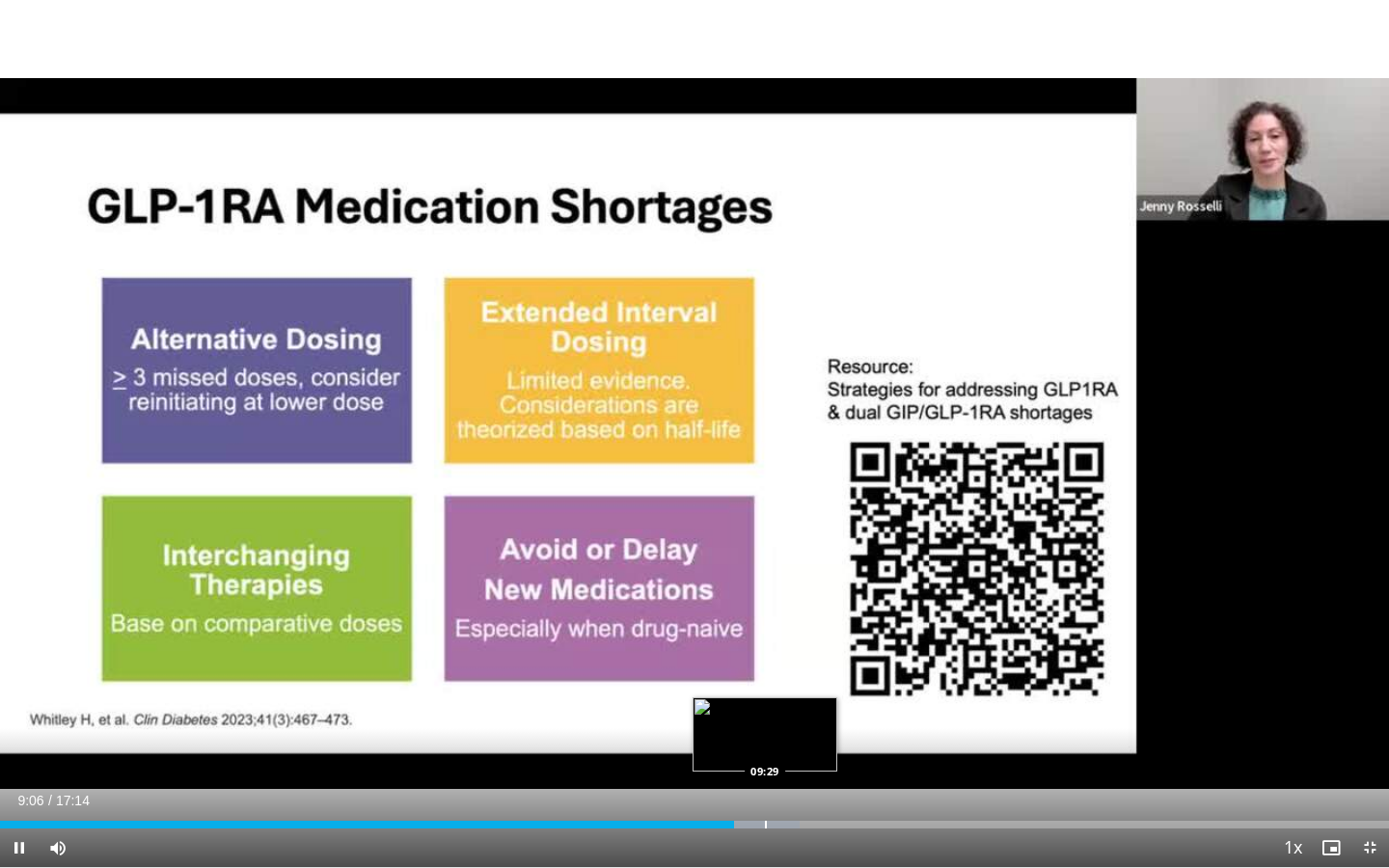 click at bounding box center [766, 825] 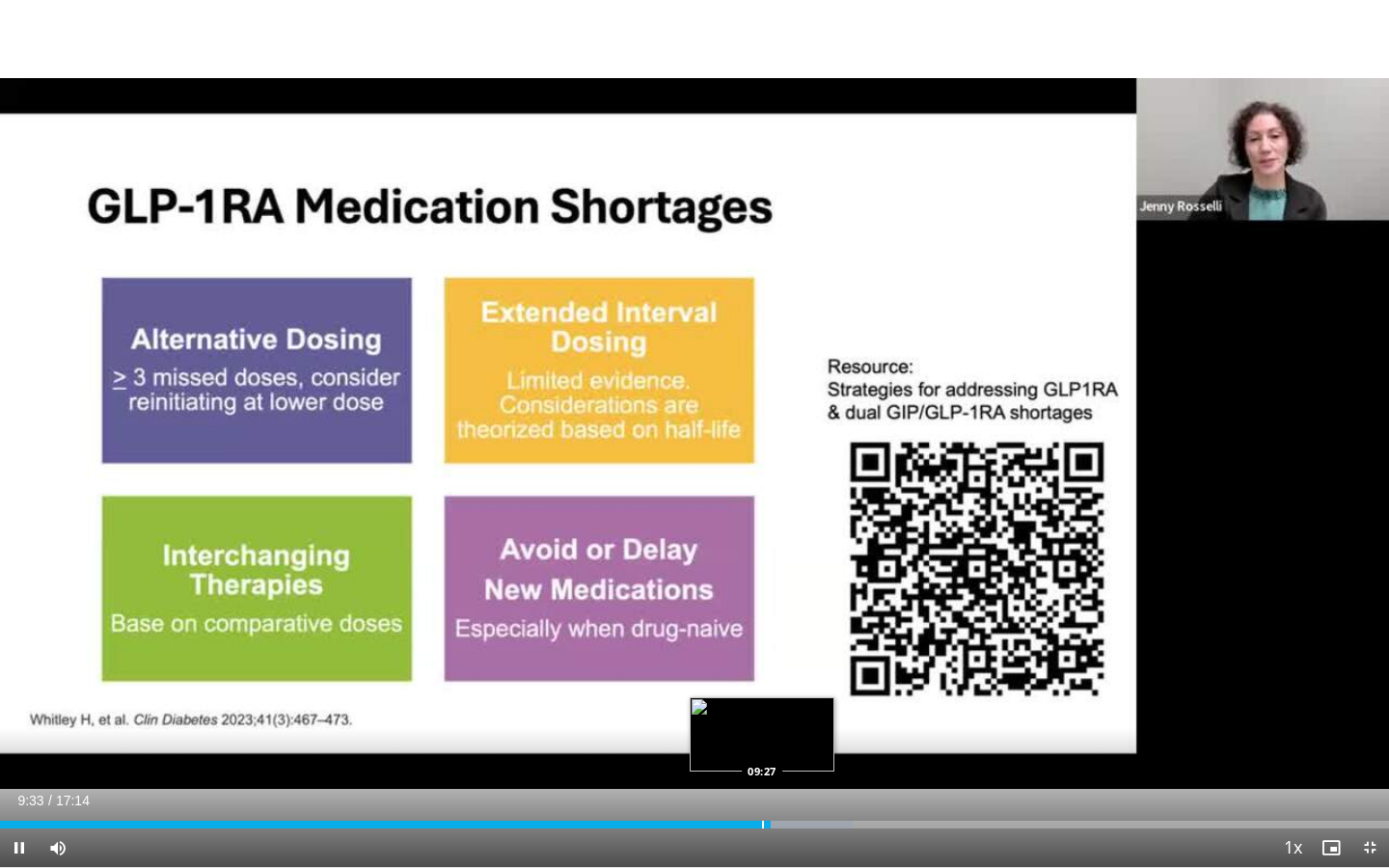 click at bounding box center (763, 825) 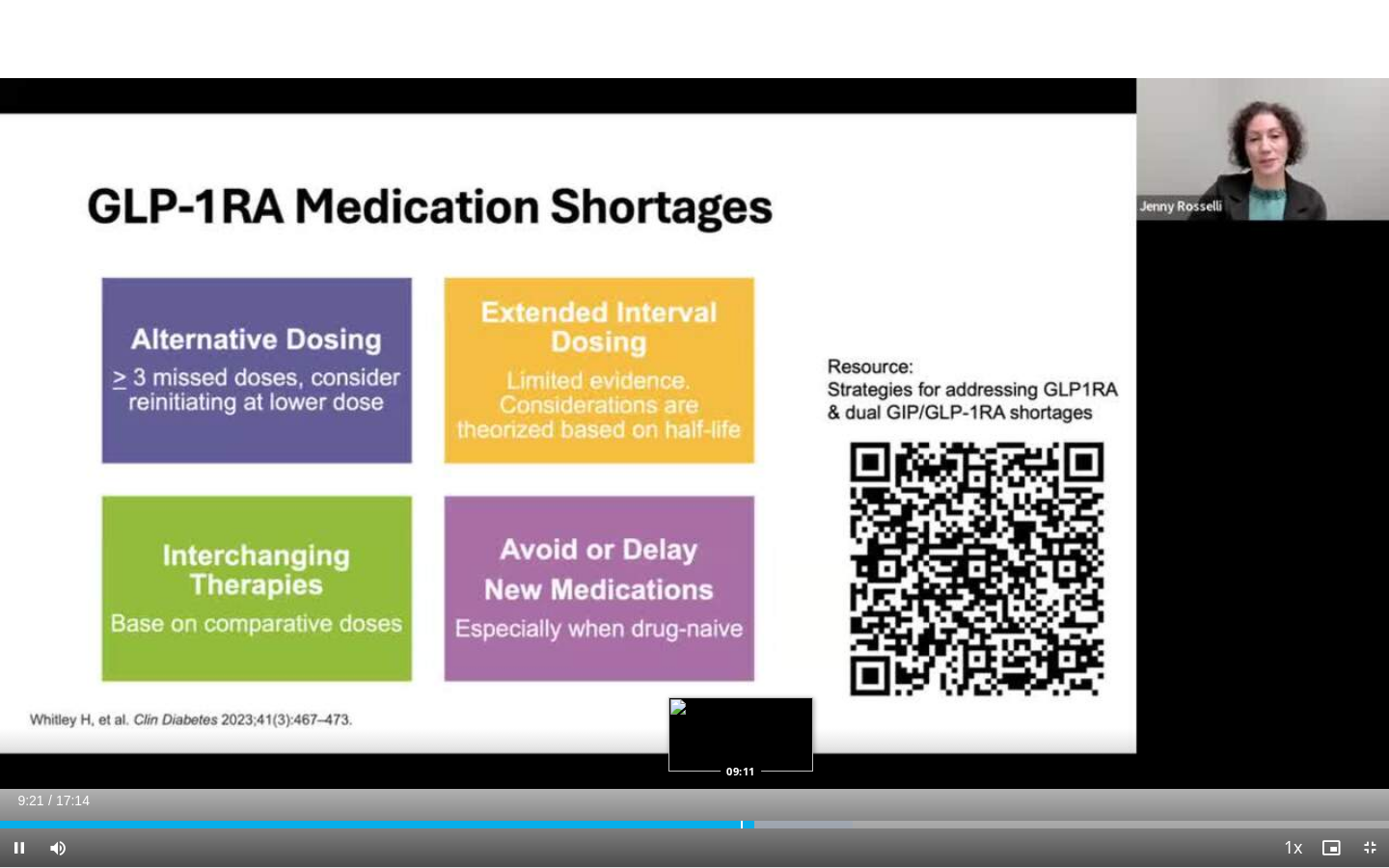 click at bounding box center [742, 825] 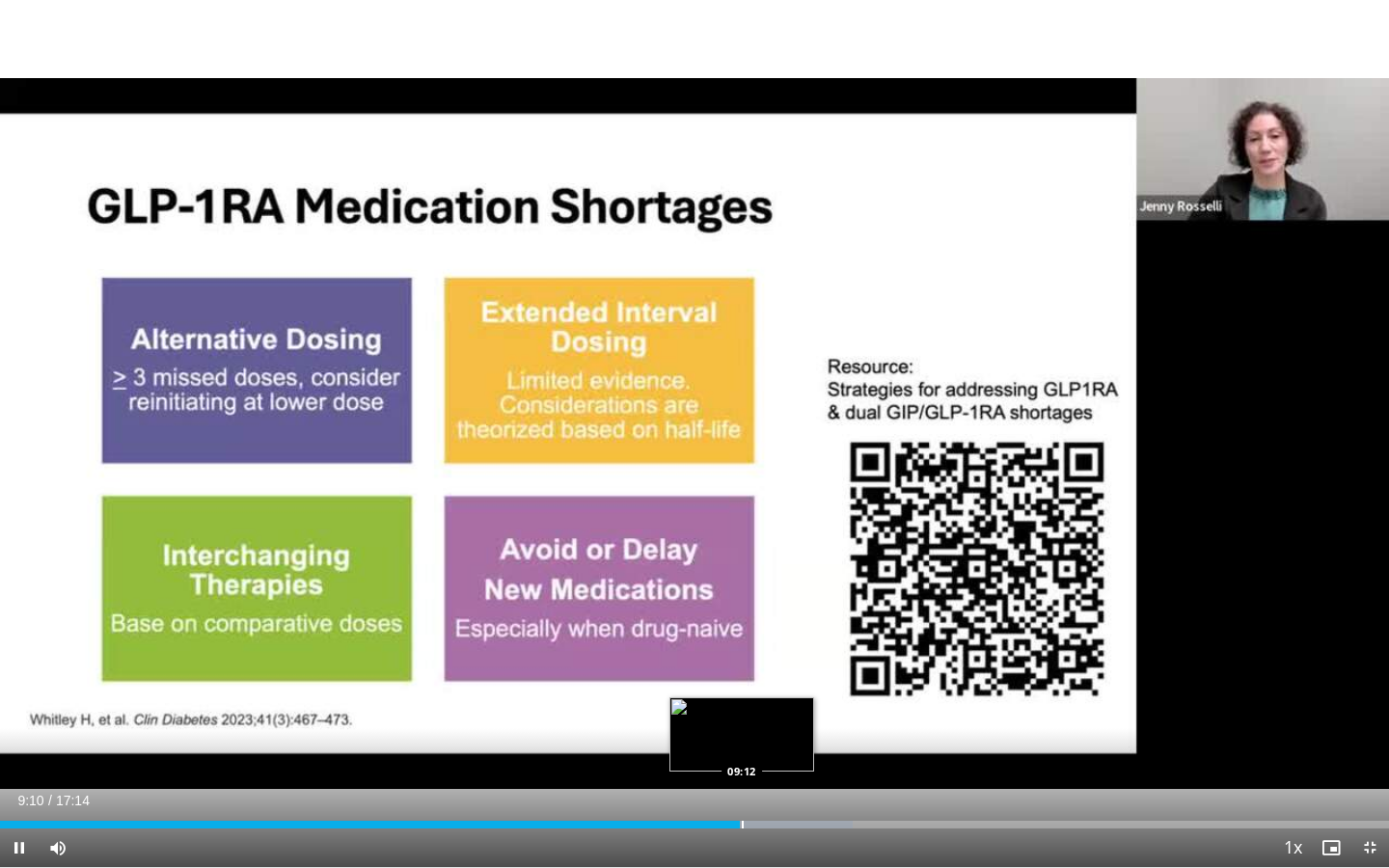 click at bounding box center (743, 825) 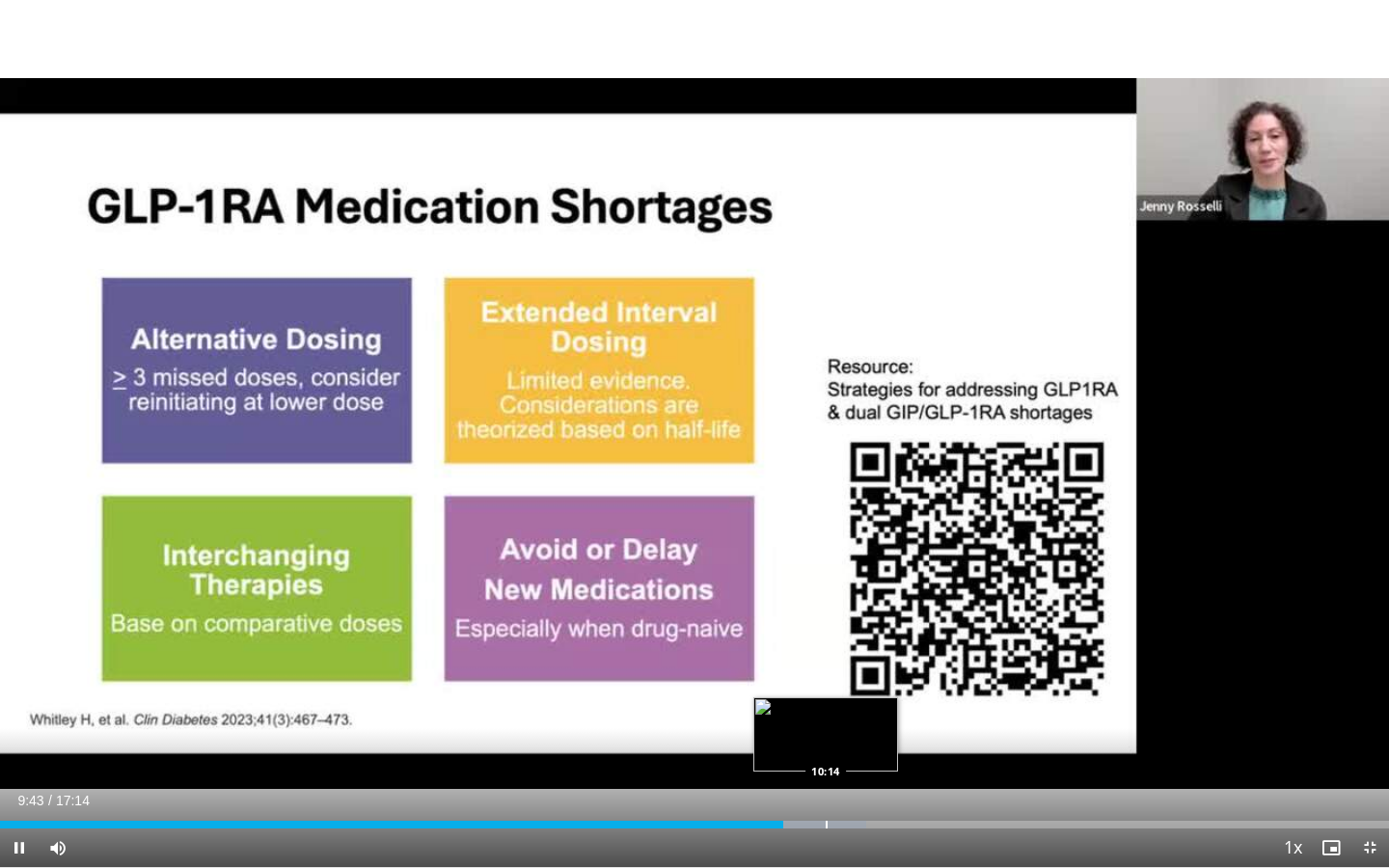 click on "Loaded :  62.35% 09:43 10:14" at bounding box center (694, 819) 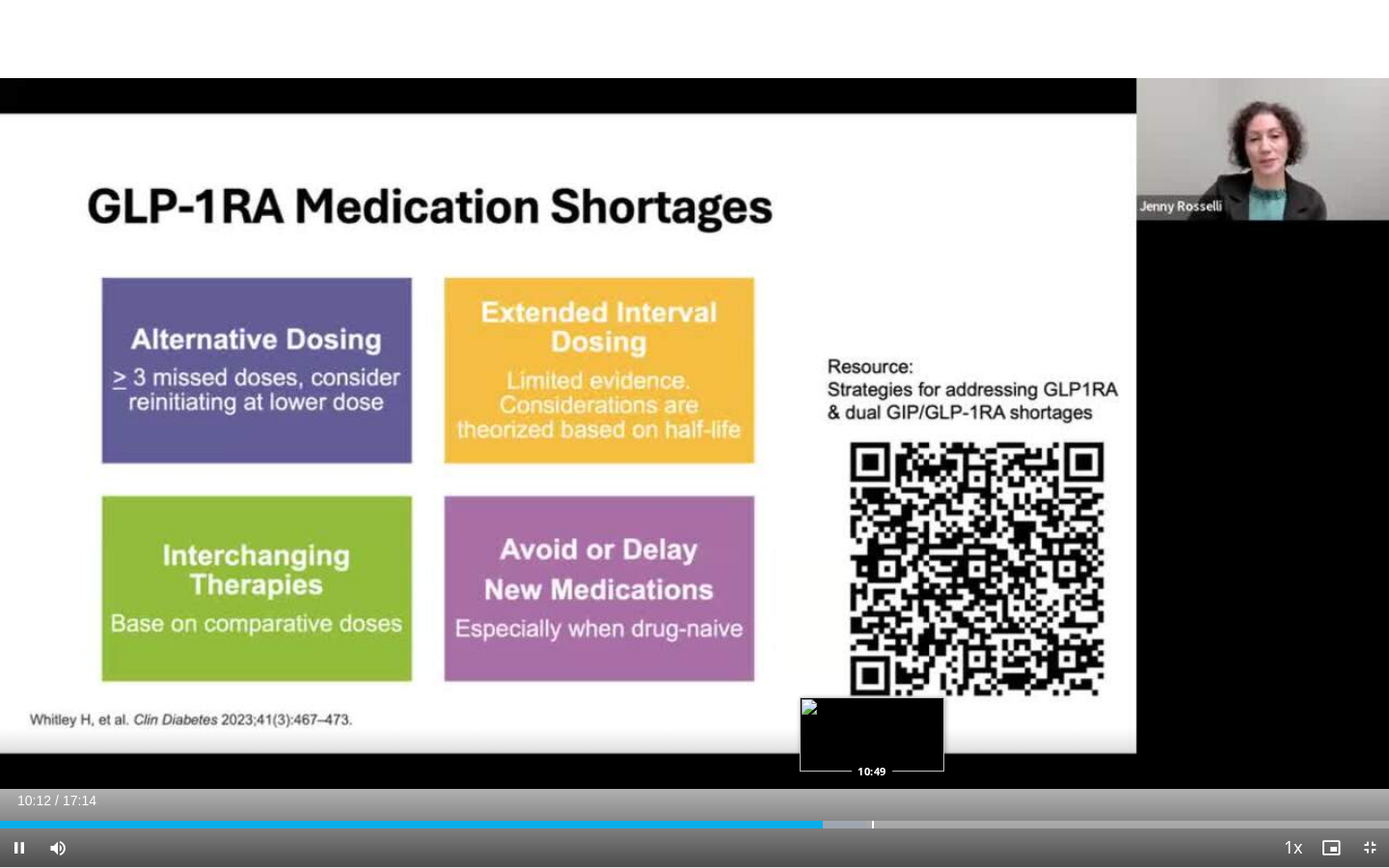 click at bounding box center (873, 825) 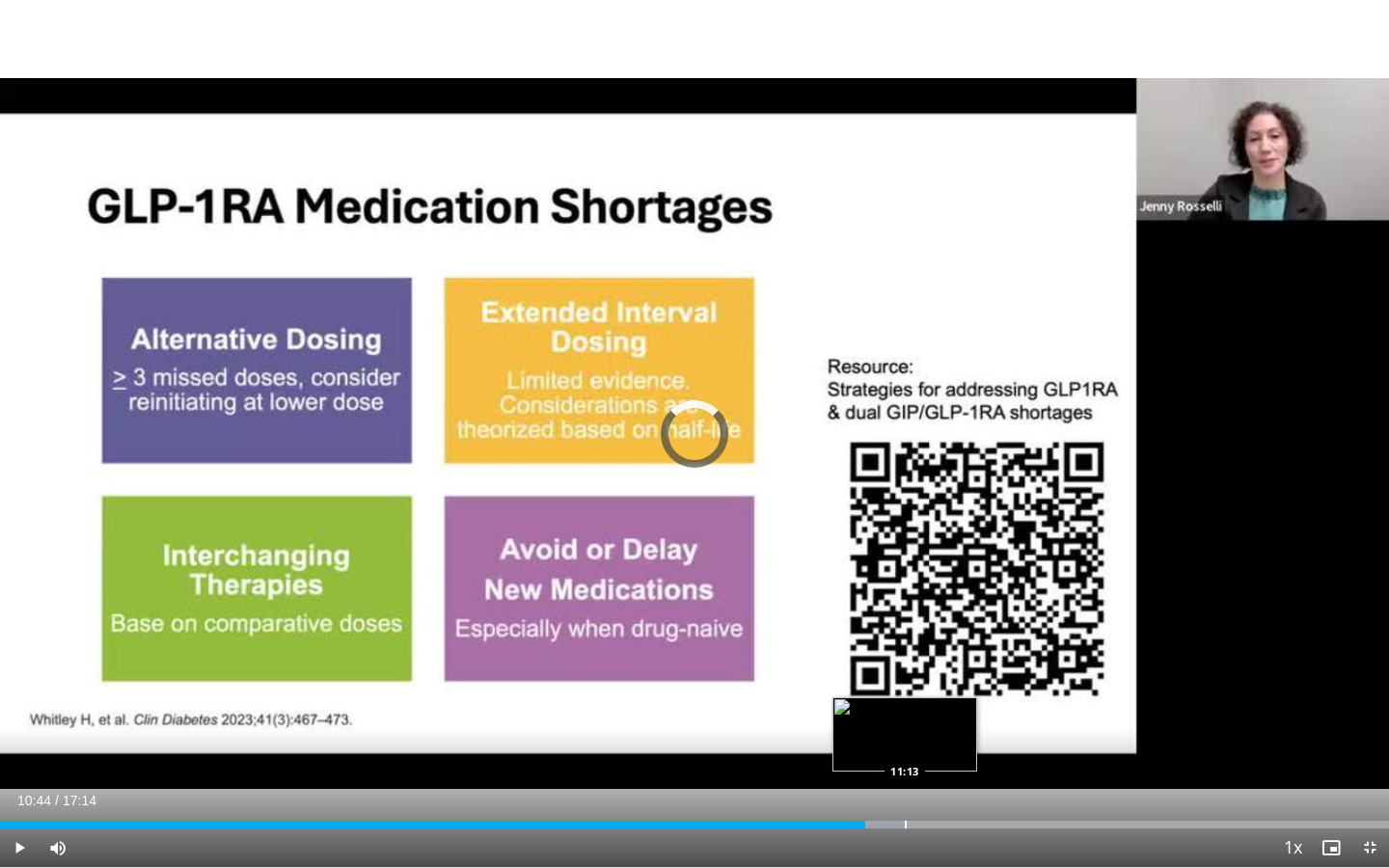 click at bounding box center [906, 825] 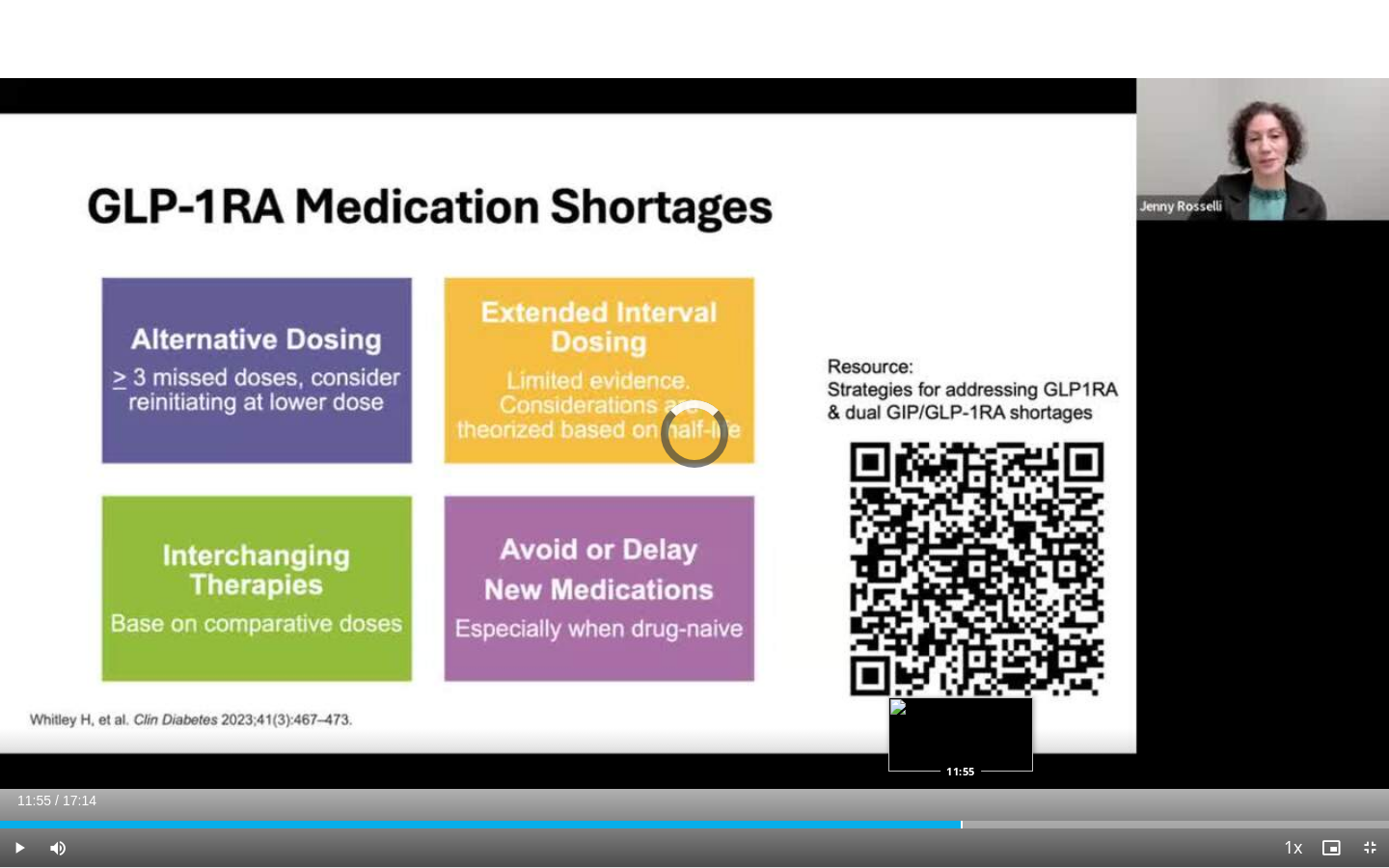 click at bounding box center [962, 825] 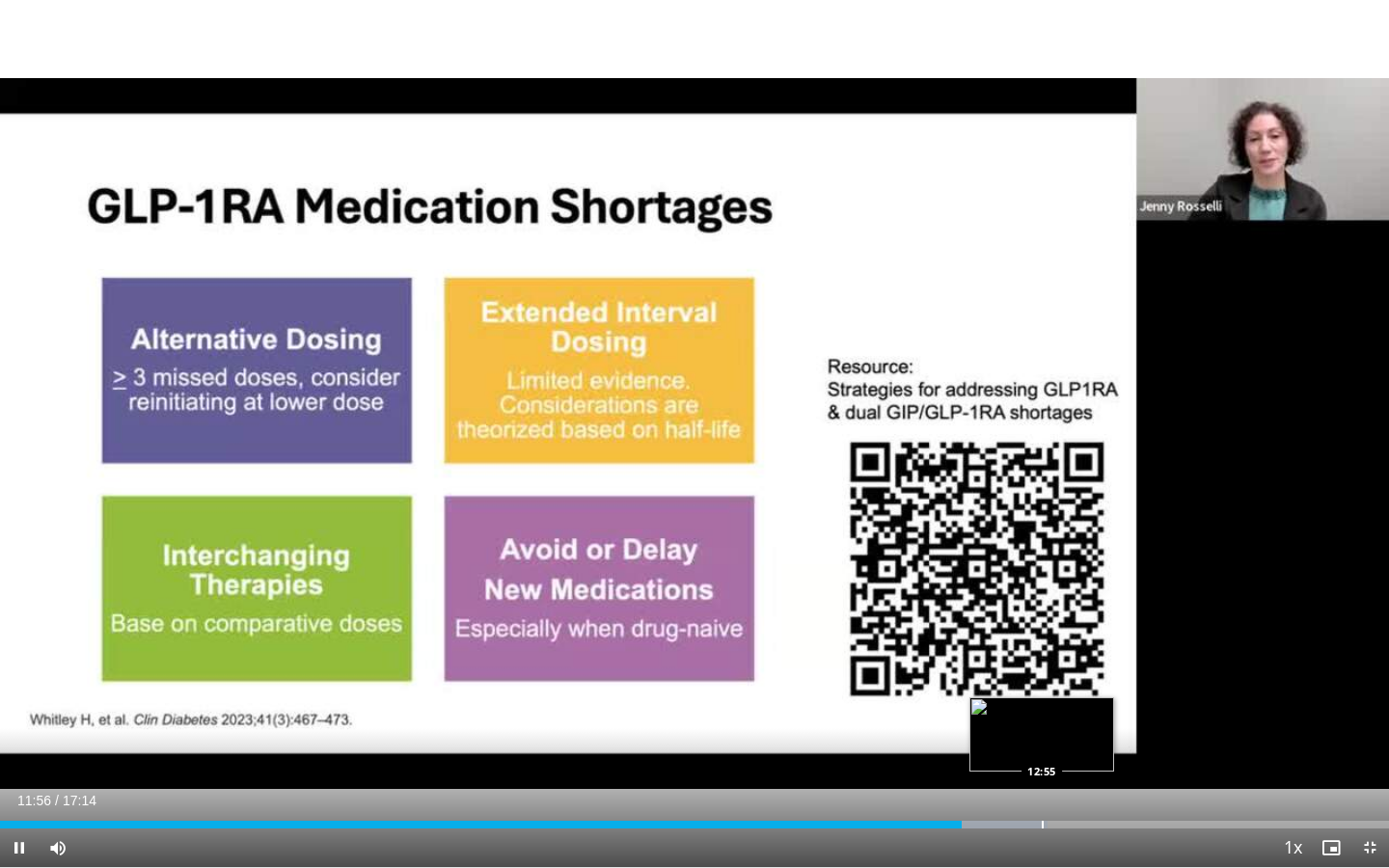click at bounding box center (1043, 825) 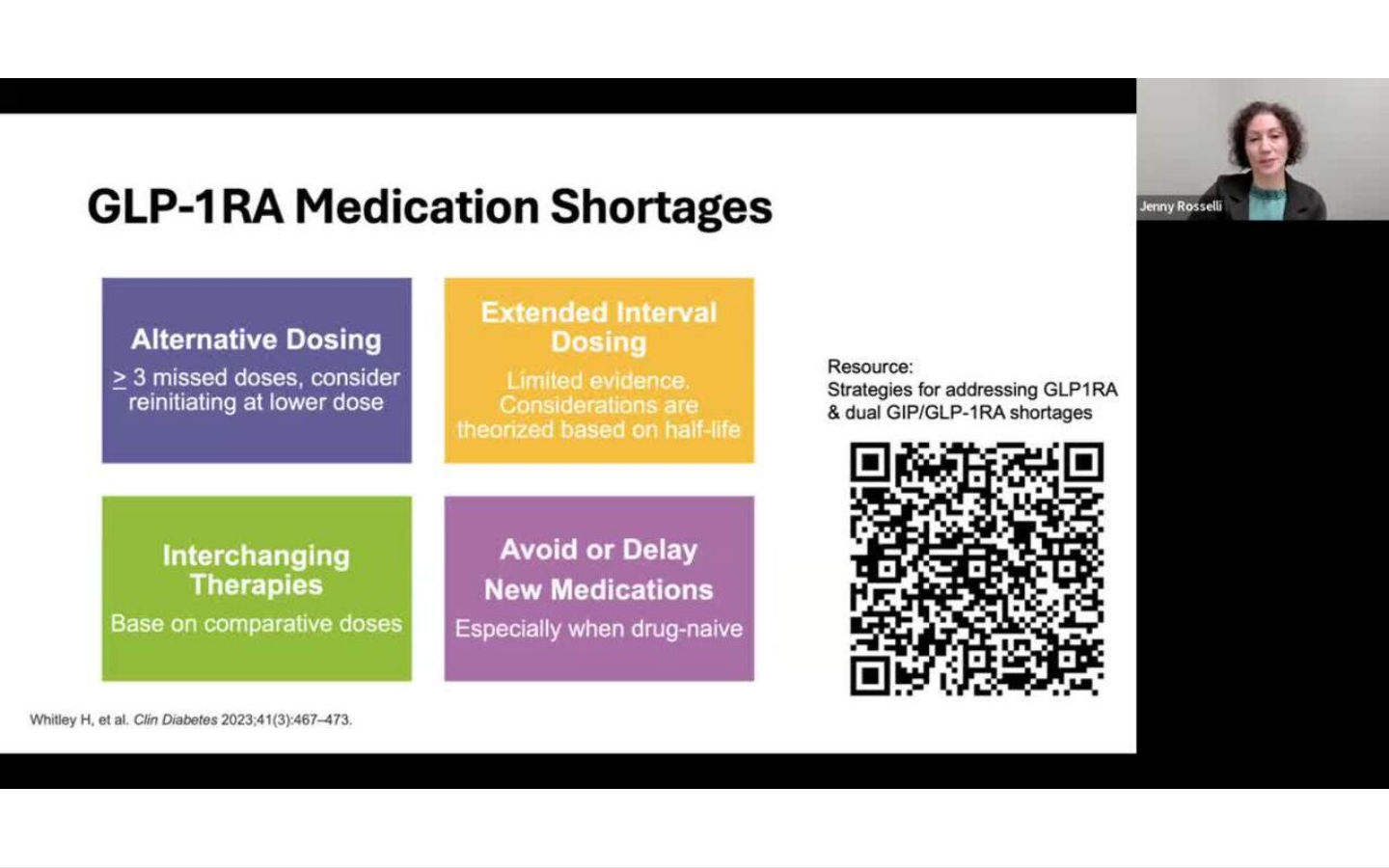 click on "Loaded :  80.27% 13:08 13:08" at bounding box center (694, 857) 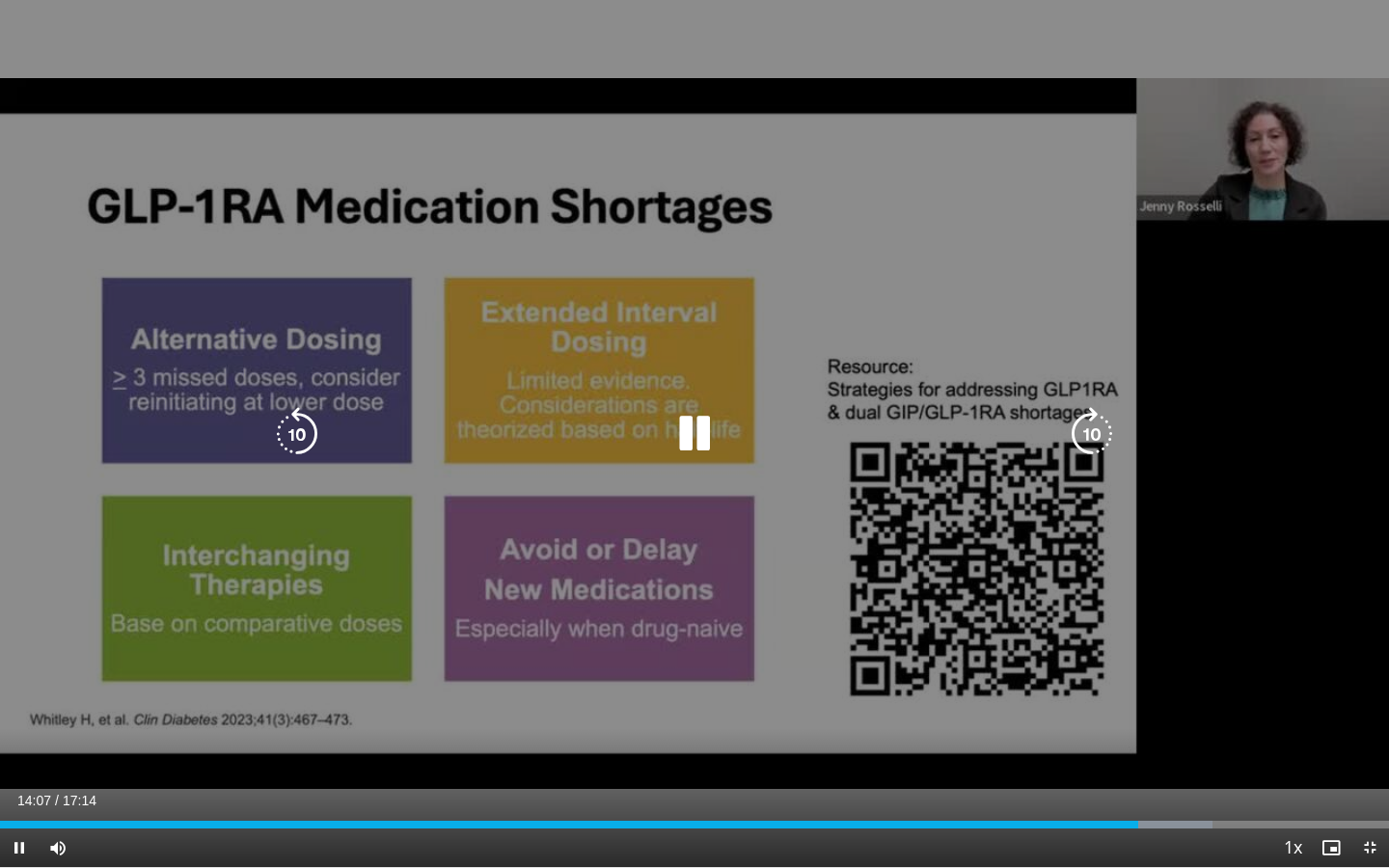 click on "10 seconds
Tap to unmute" at bounding box center (694, 433) 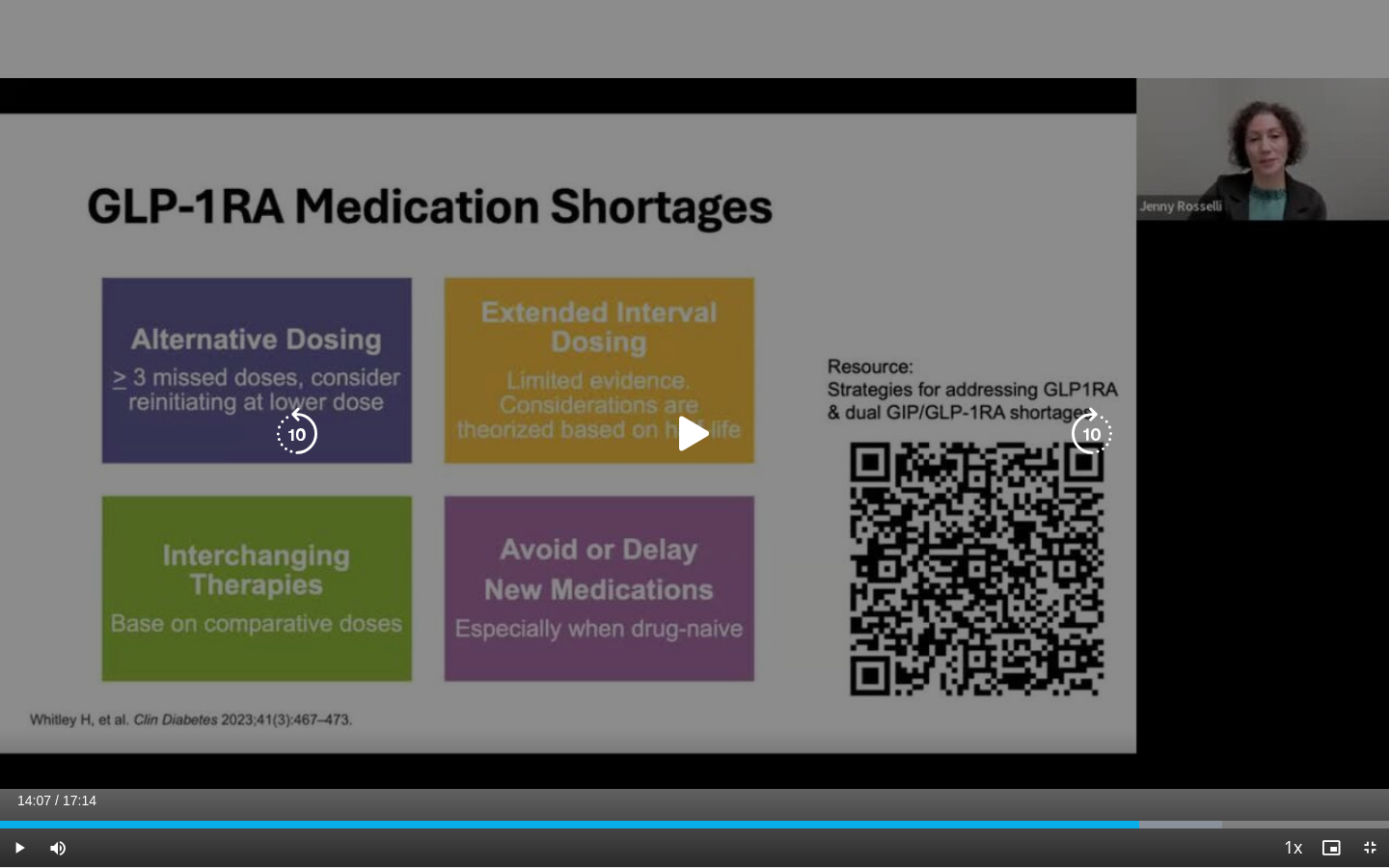 click on "10 seconds
Tap to unmute" at bounding box center [694, 433] 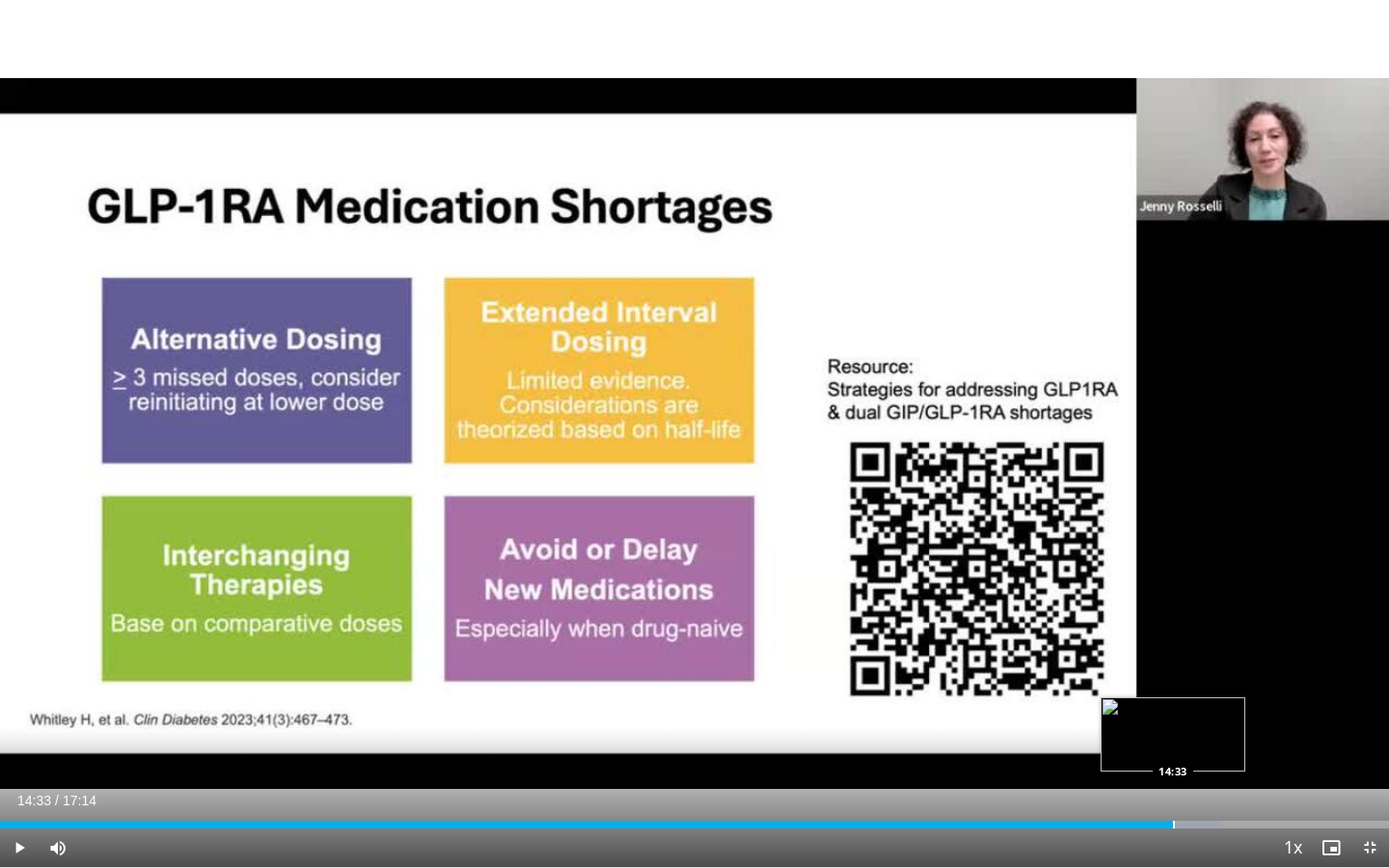 click on "Loaded :  88.01% 14:33 14:33" at bounding box center [694, 819] 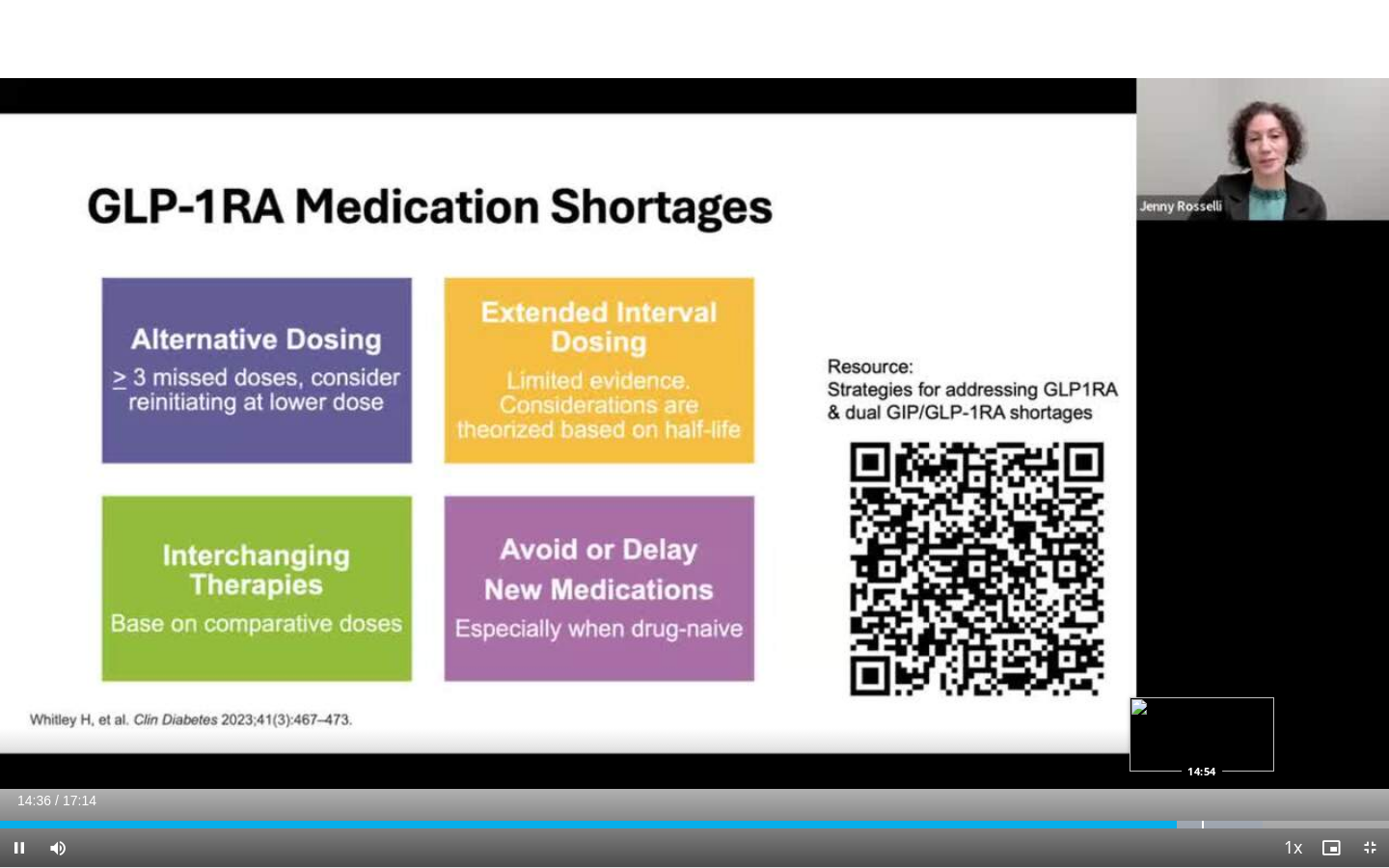 click on "Loaded :  90.91% 14:36 14:54" at bounding box center (694, 819) 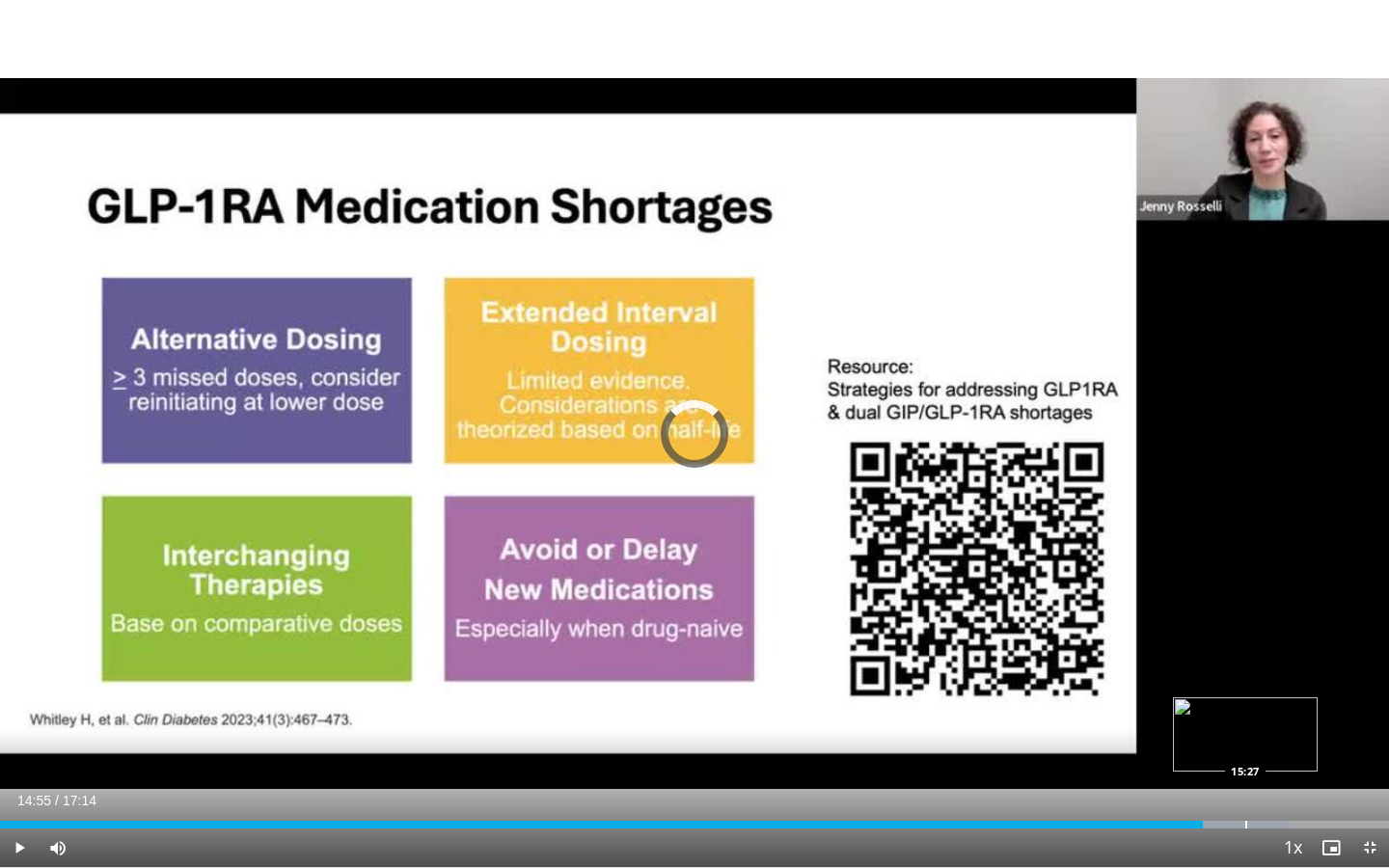click at bounding box center [1246, 825] 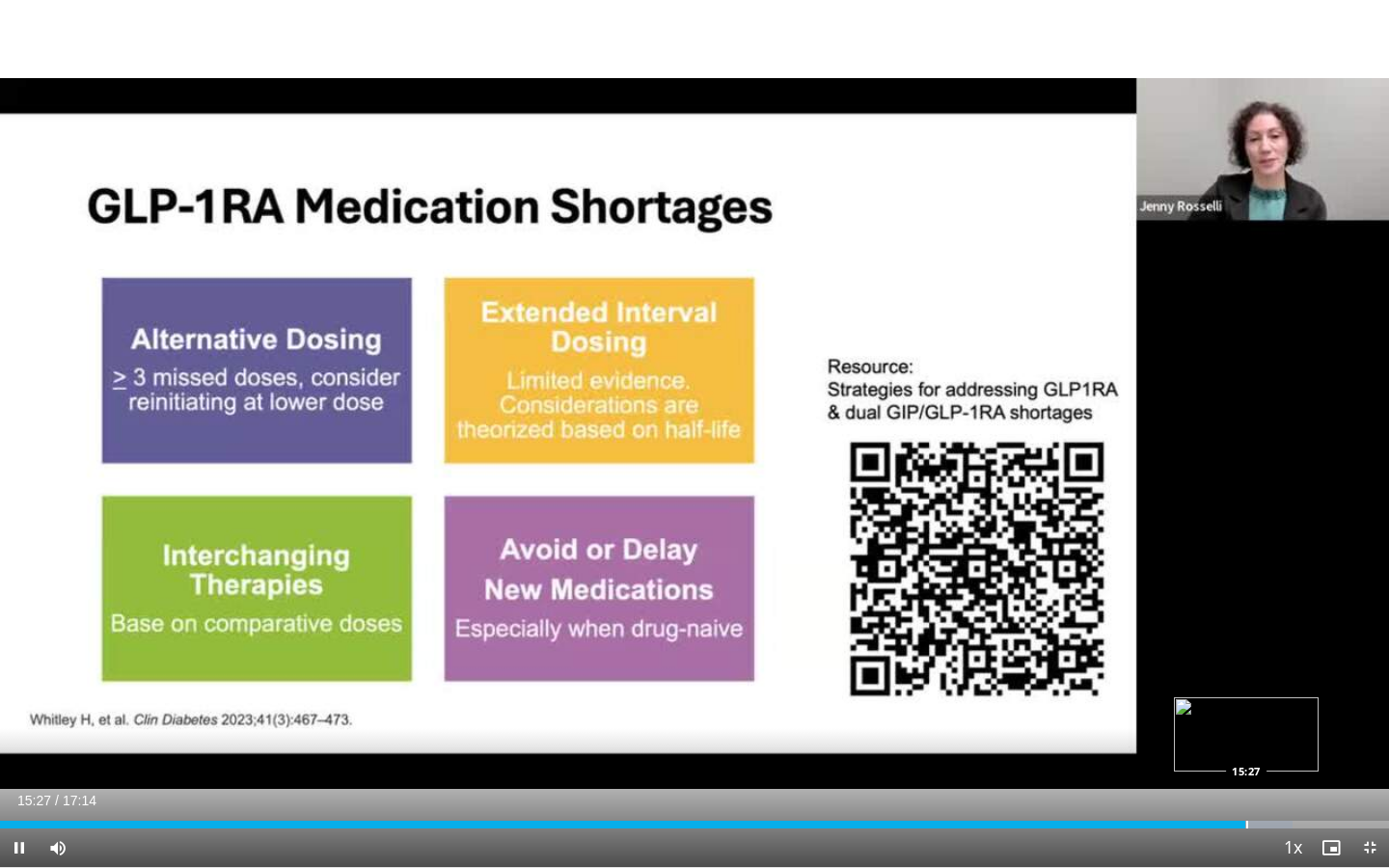 click at bounding box center (1247, 825) 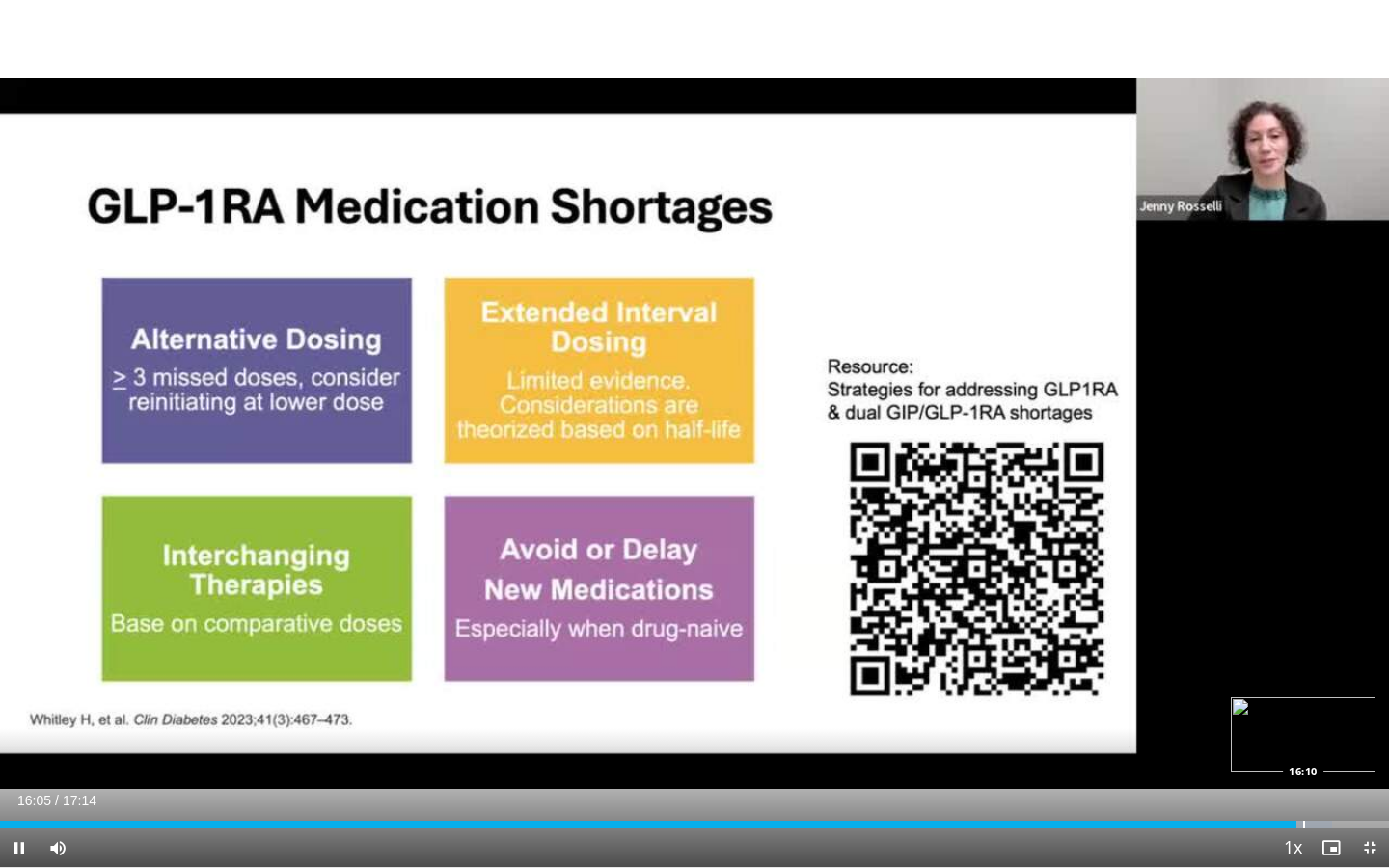 click at bounding box center [1304, 825] 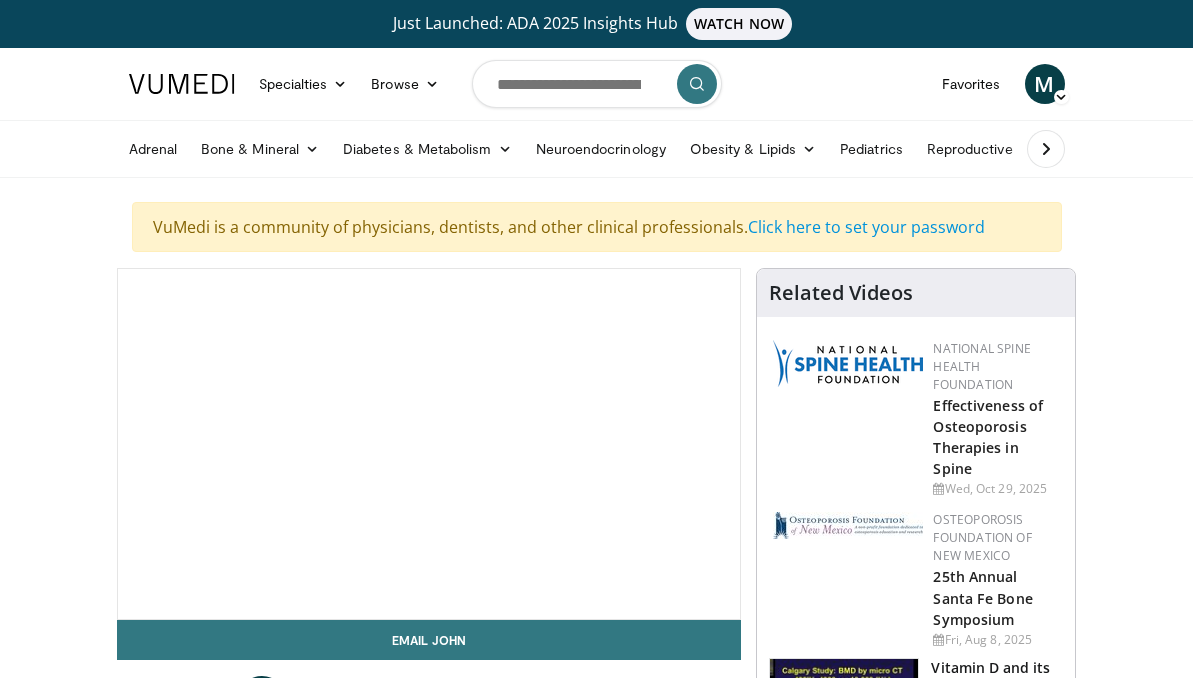 scroll, scrollTop: 0, scrollLeft: 0, axis: both 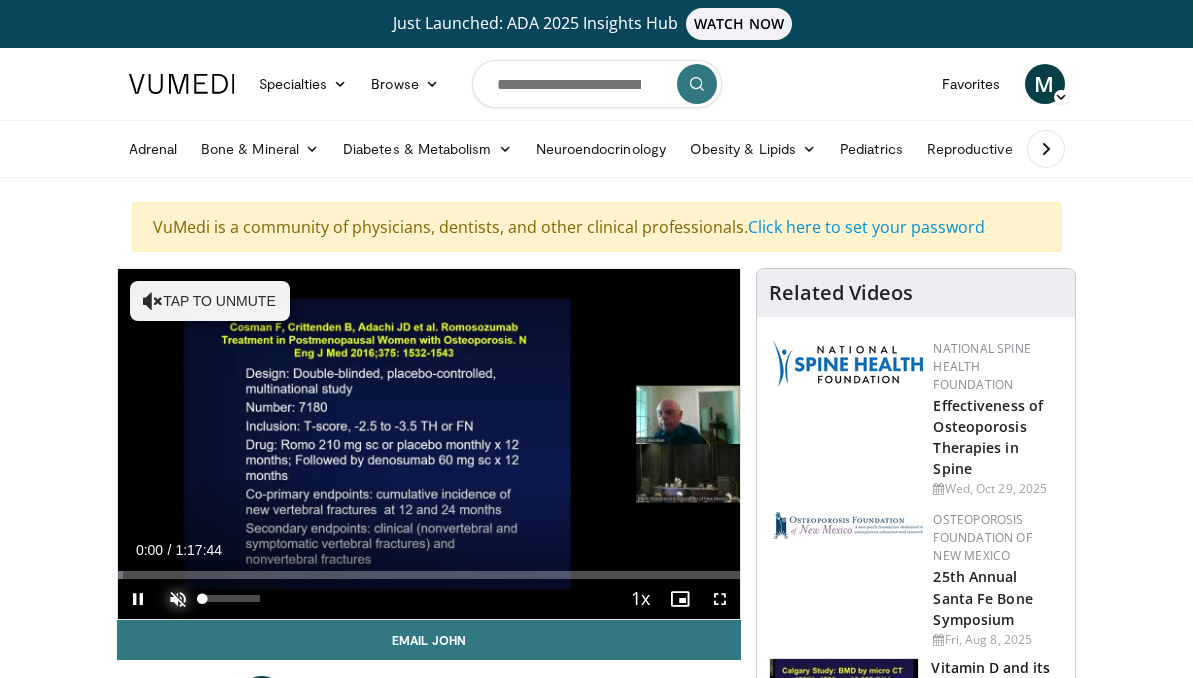click at bounding box center (178, 599) 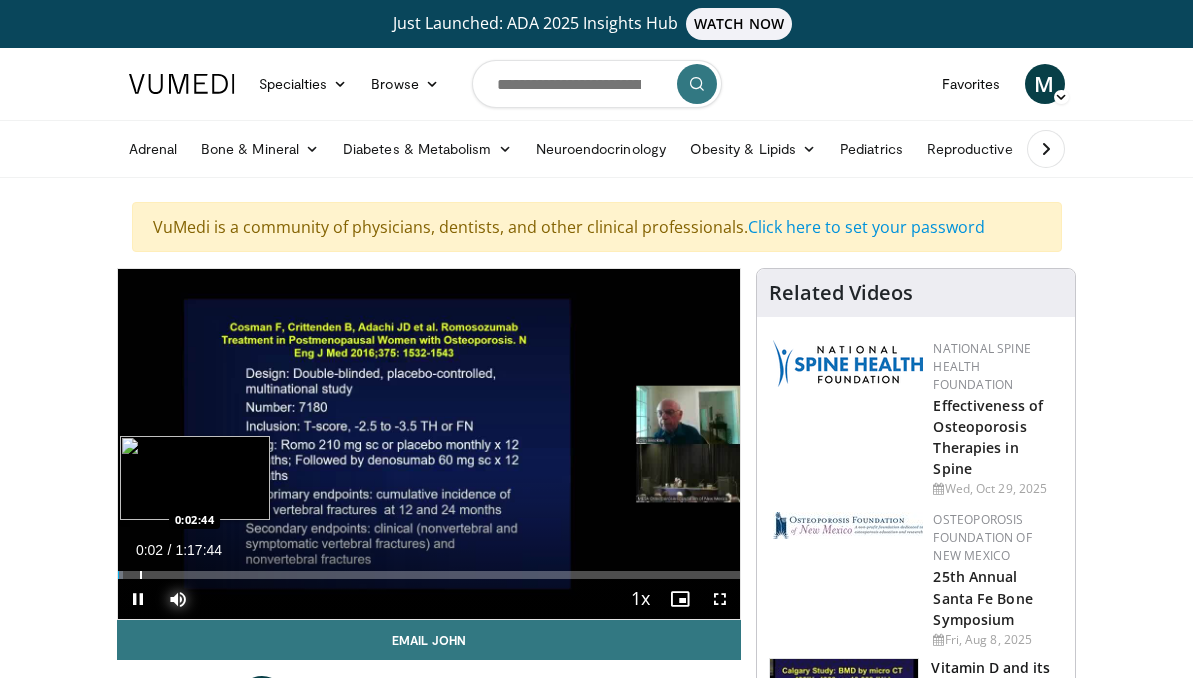 click at bounding box center (141, 575) 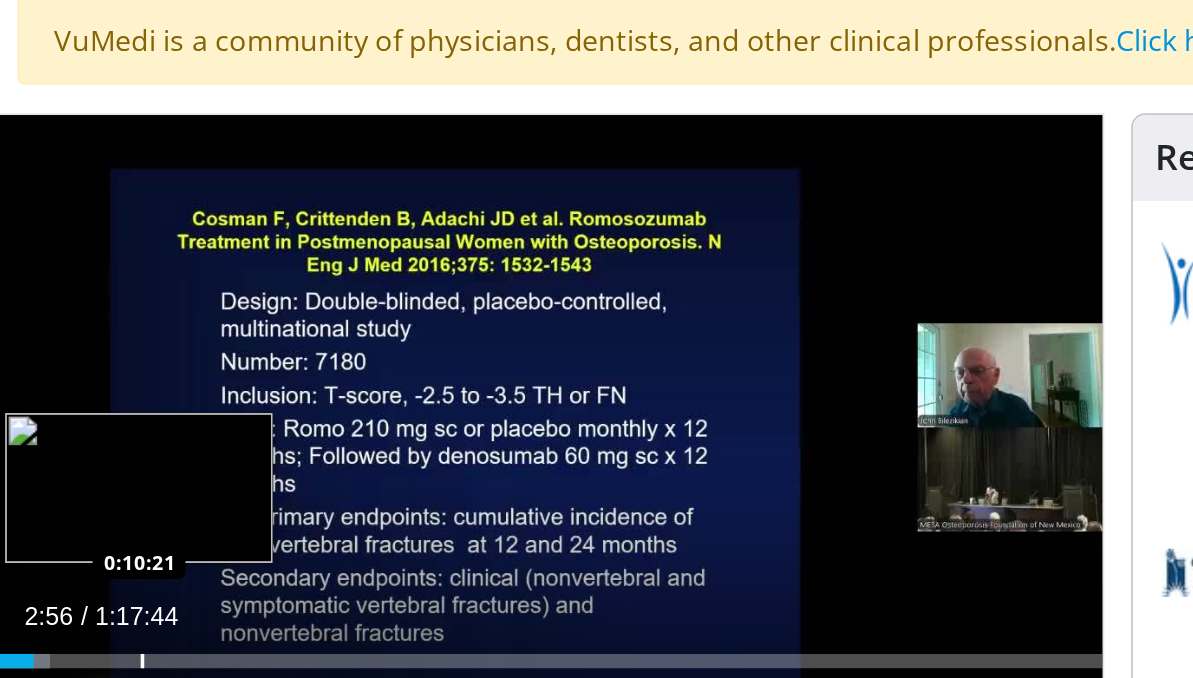 click on "Loaded :  5.14% 0:02:56 0:10:21" at bounding box center (429, 569) 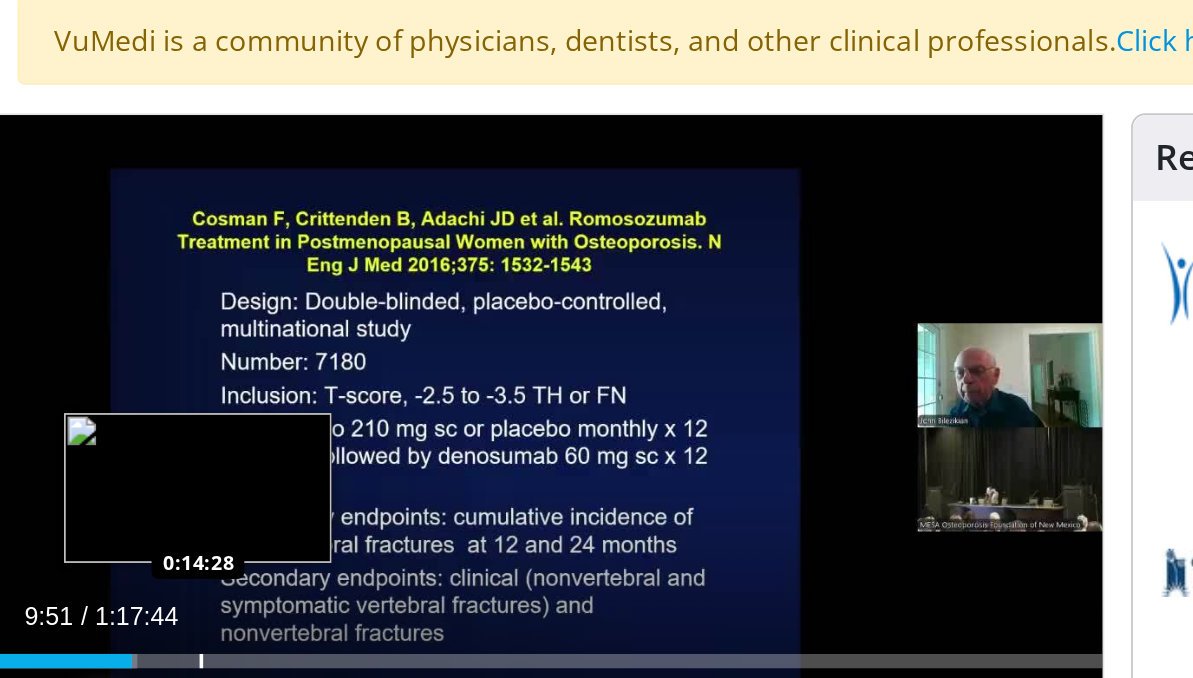 click at bounding box center [235, 575] 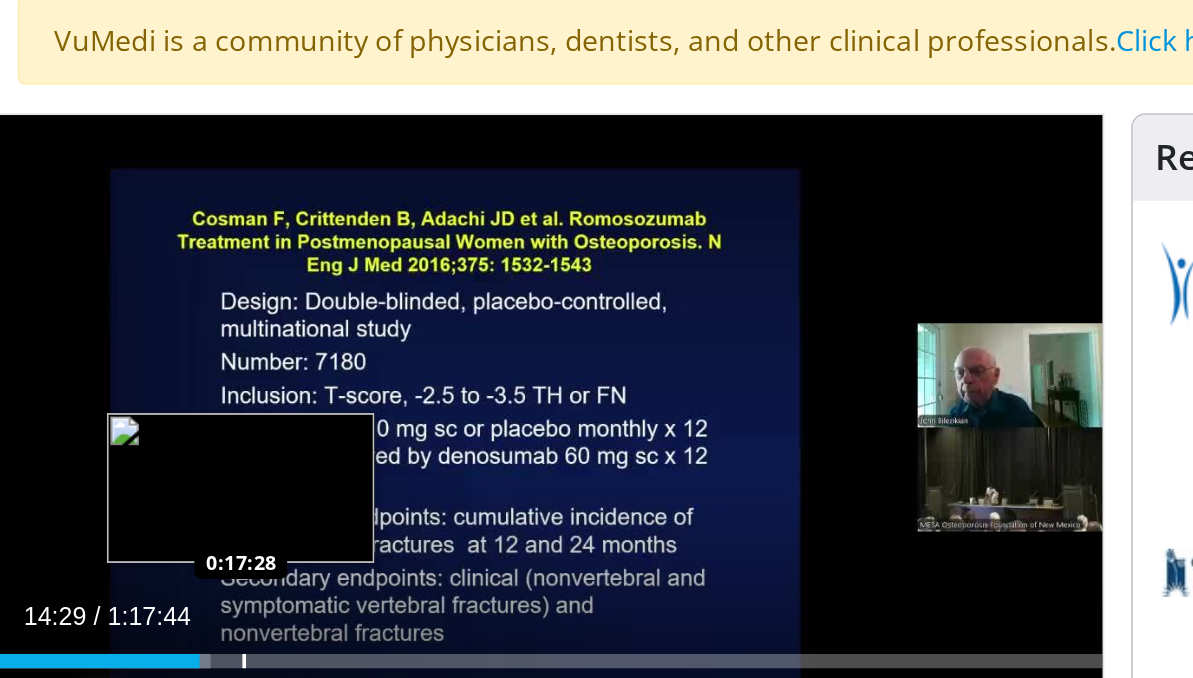 click on "Loaded :  19.73% 0:14:29 0:17:28" at bounding box center [429, 569] 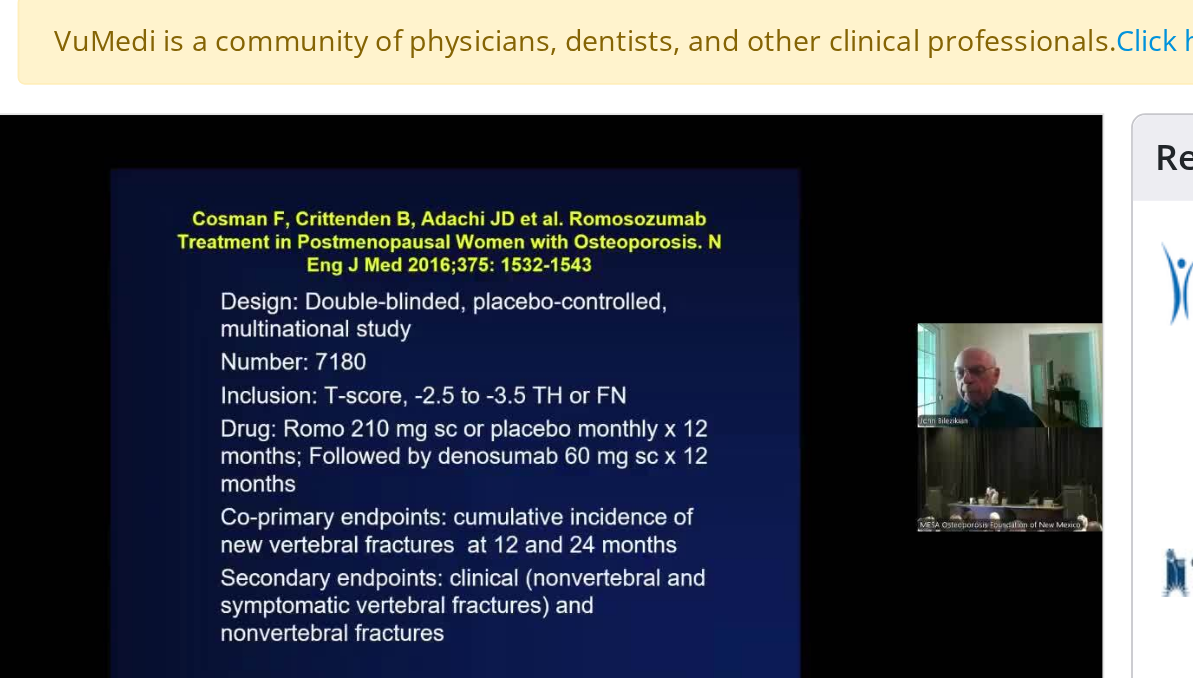 click at bounding box center [264, 575] 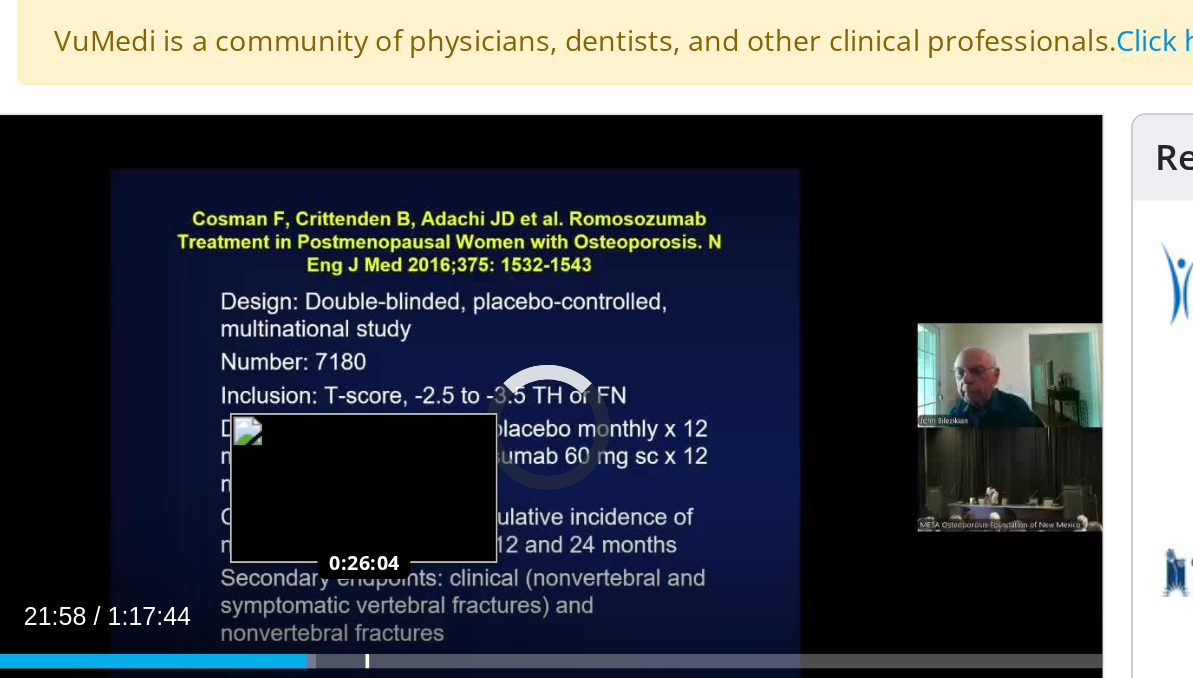click at bounding box center (328, 575) 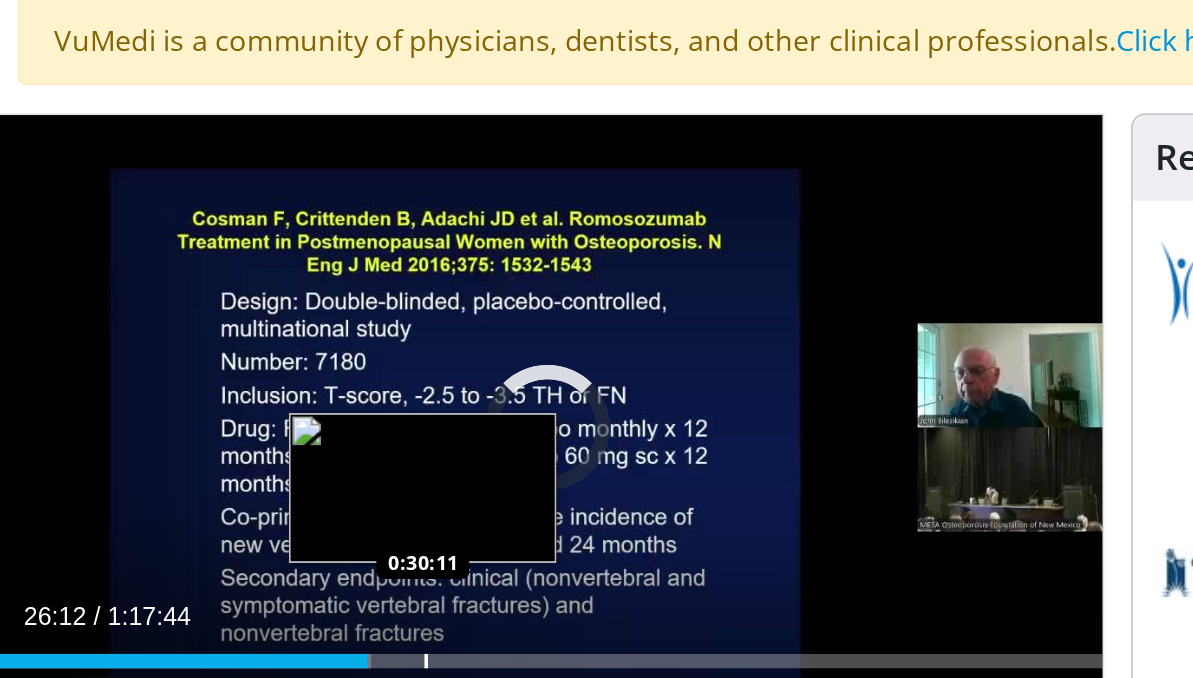 click at bounding box center (361, 575) 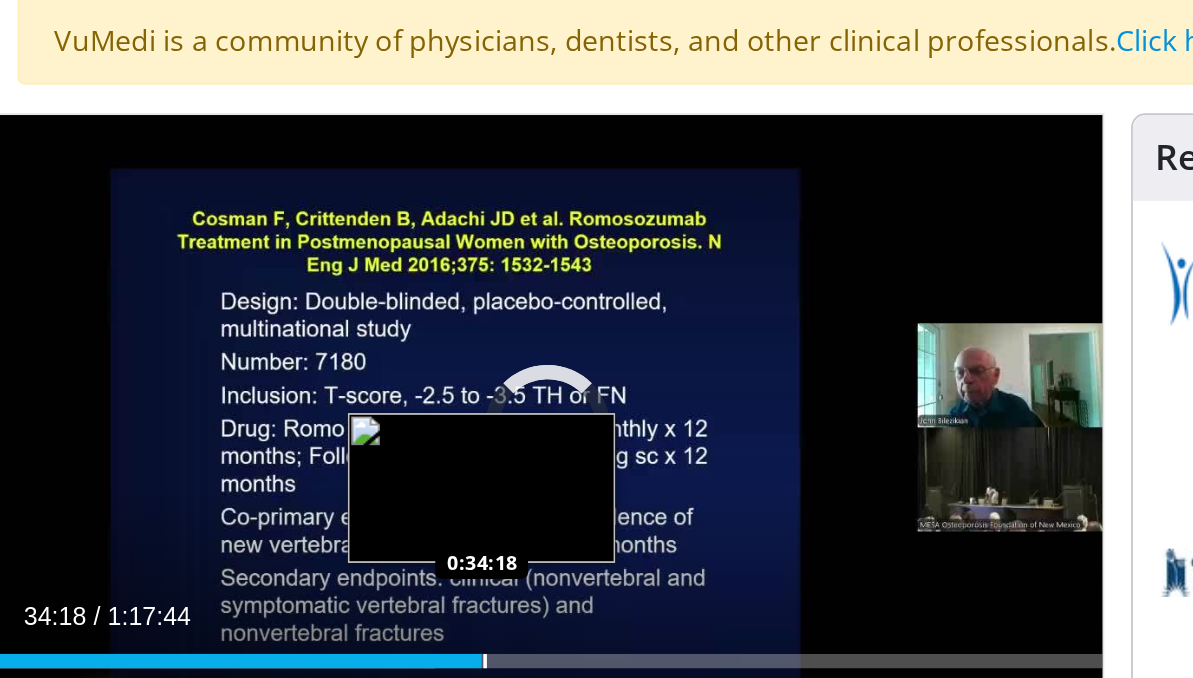 click at bounding box center [394, 575] 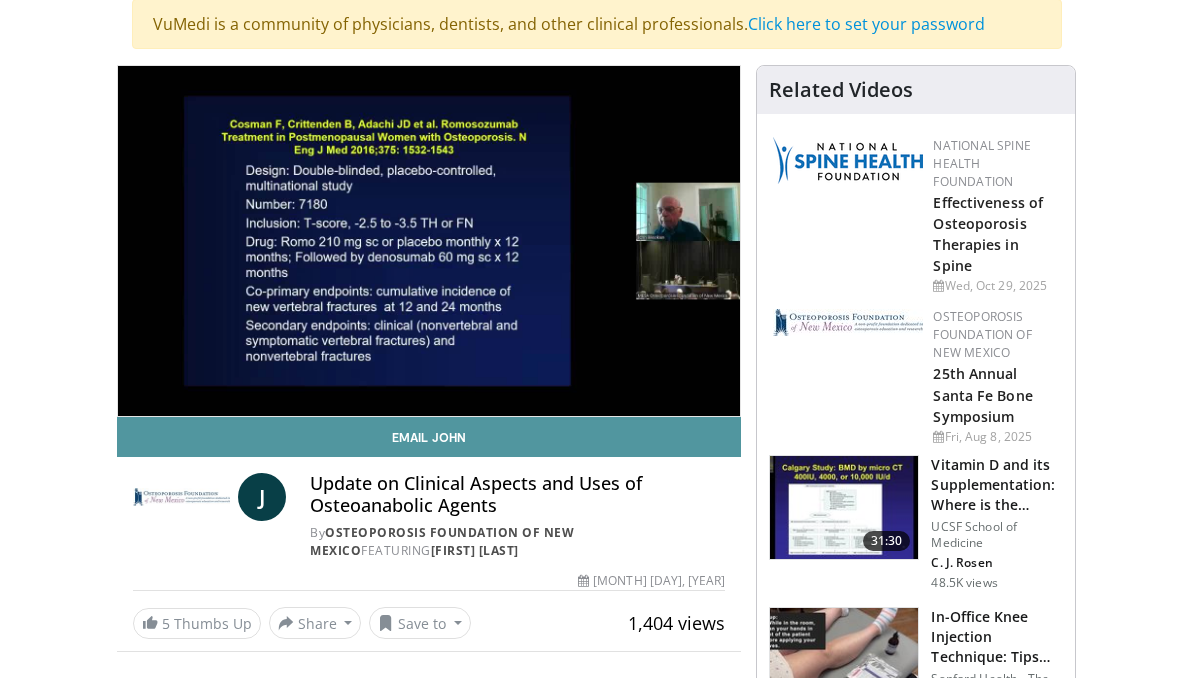 scroll, scrollTop: 164, scrollLeft: 0, axis: vertical 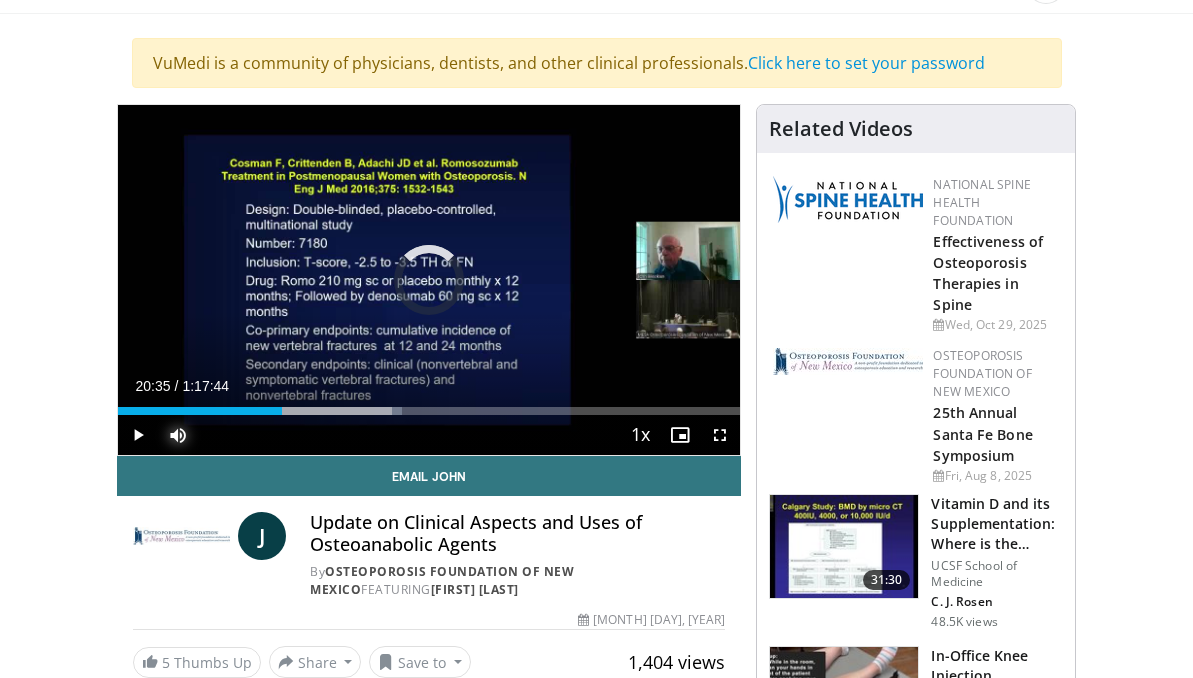 click on "Current Time  20:35 / Duration  1:17:44 Play Skip Backward Skip Forward Mute 0% Loaded :  45.60% 0:20:35 0:20:35 Stream Type  LIVE Seek to live, currently behind live LIVE   1x Playback Rate 0.5x 0.75x 1x , selected 1.25x 1.5x 1.75x 2x Chapters Chapters Descriptions descriptions off , selected Captions captions settings , opens captions settings dialog captions off , selected Audio Track en (Main) , selected Fullscreen Enable picture-in-picture mode" at bounding box center (429, 435) 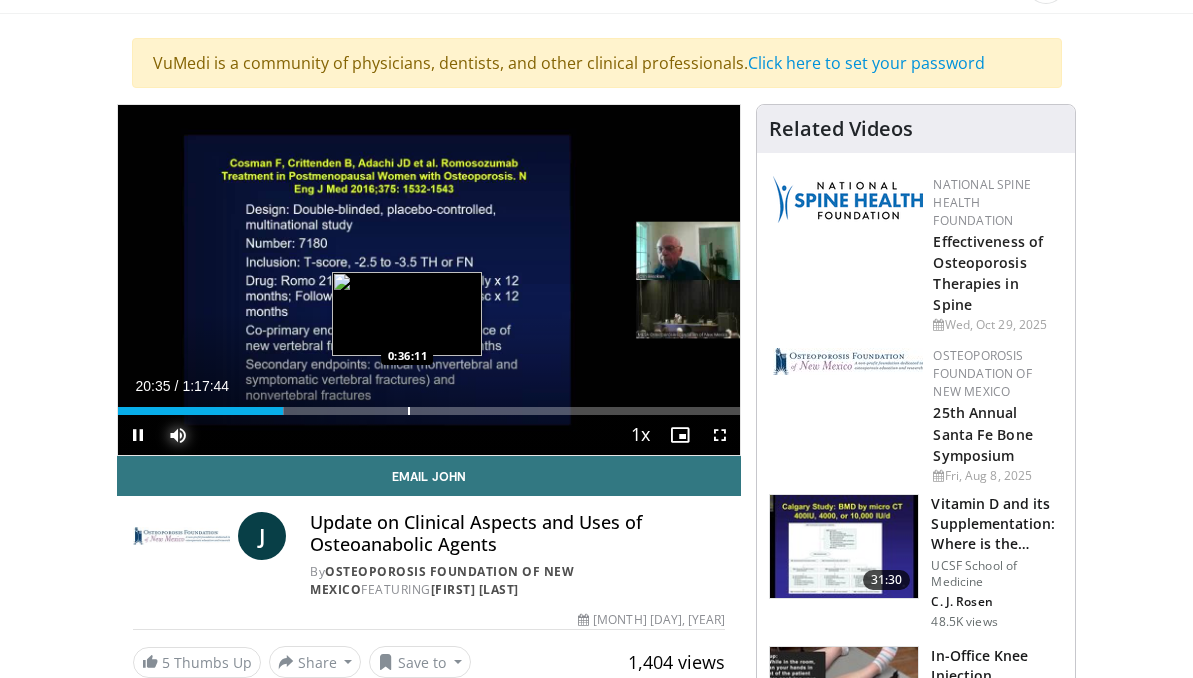 click at bounding box center [409, 411] 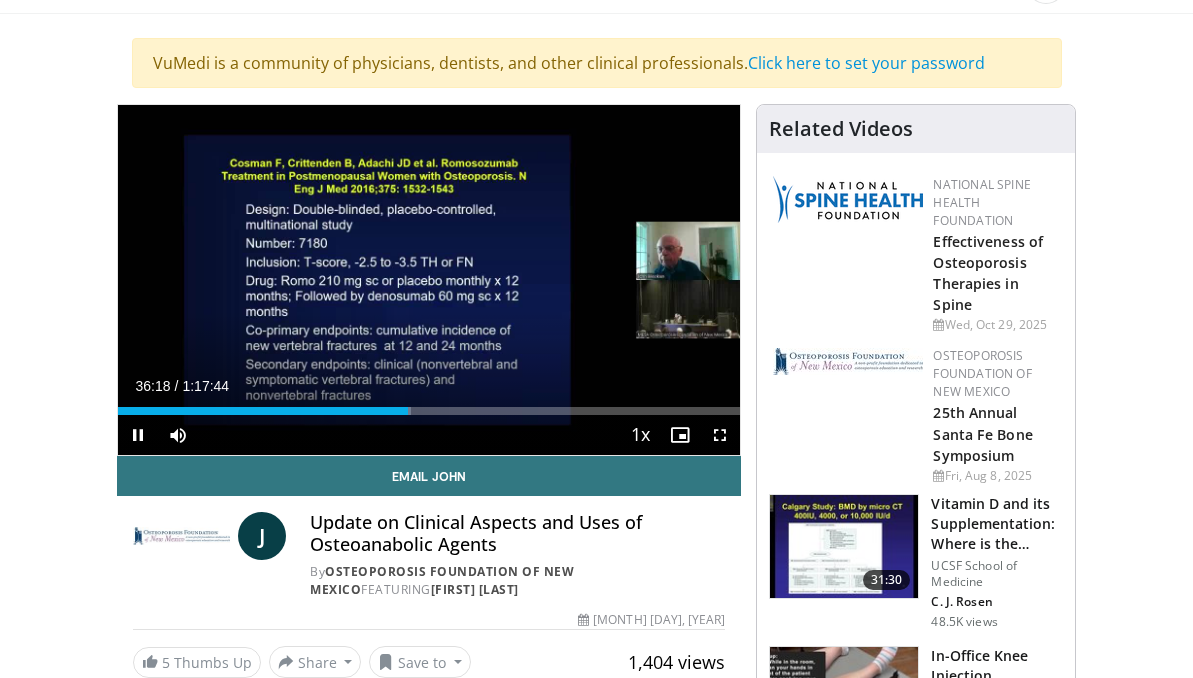 click on "Current Time  36:18 / Duration  1:17:44 Pause Skip Backward Skip Forward Mute 0% Loaded :  47.17% 0:36:18 0:44:47 Stream Type  LIVE Seek to live, currently behind live LIVE   1x Playback Rate 0.5x 0.75x 1x , selected 1.25x 1.5x 1.75x 2x Chapters Chapters Descriptions descriptions off , selected Captions captions settings , opens captions settings dialog captions off , selected Audio Track en (Main) , selected Fullscreen Enable picture-in-picture mode" at bounding box center (429, 435) 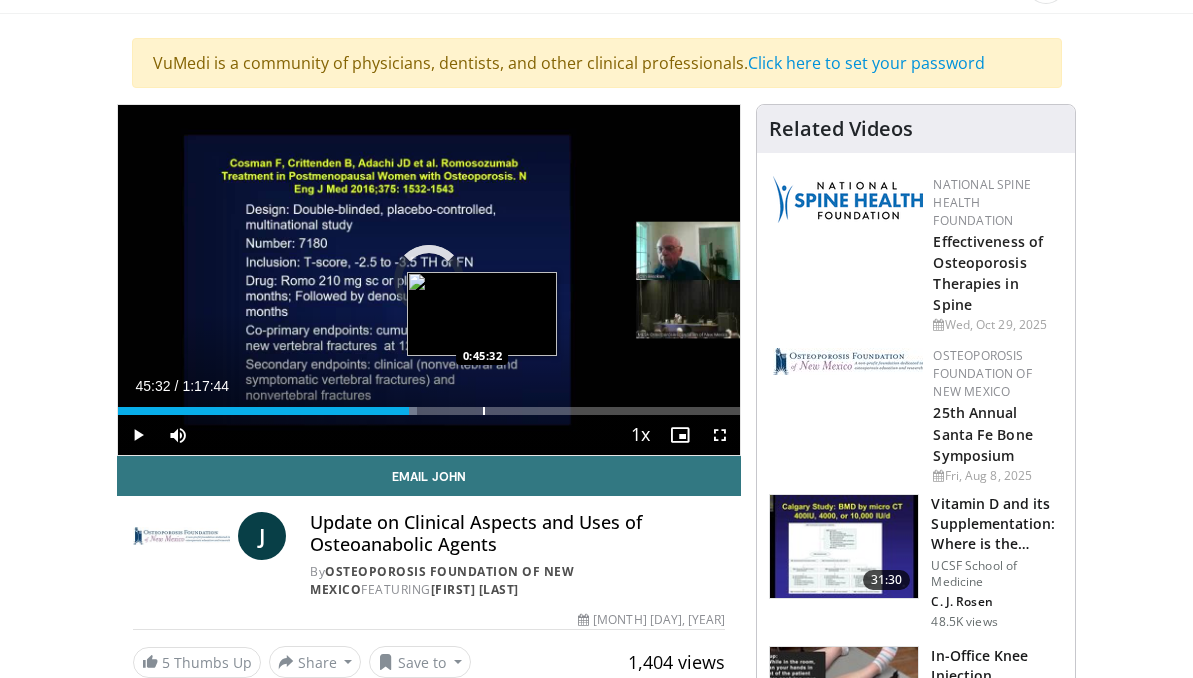 click on "Loaded :  48.03% 0:36:19 0:45:32" at bounding box center [429, 405] 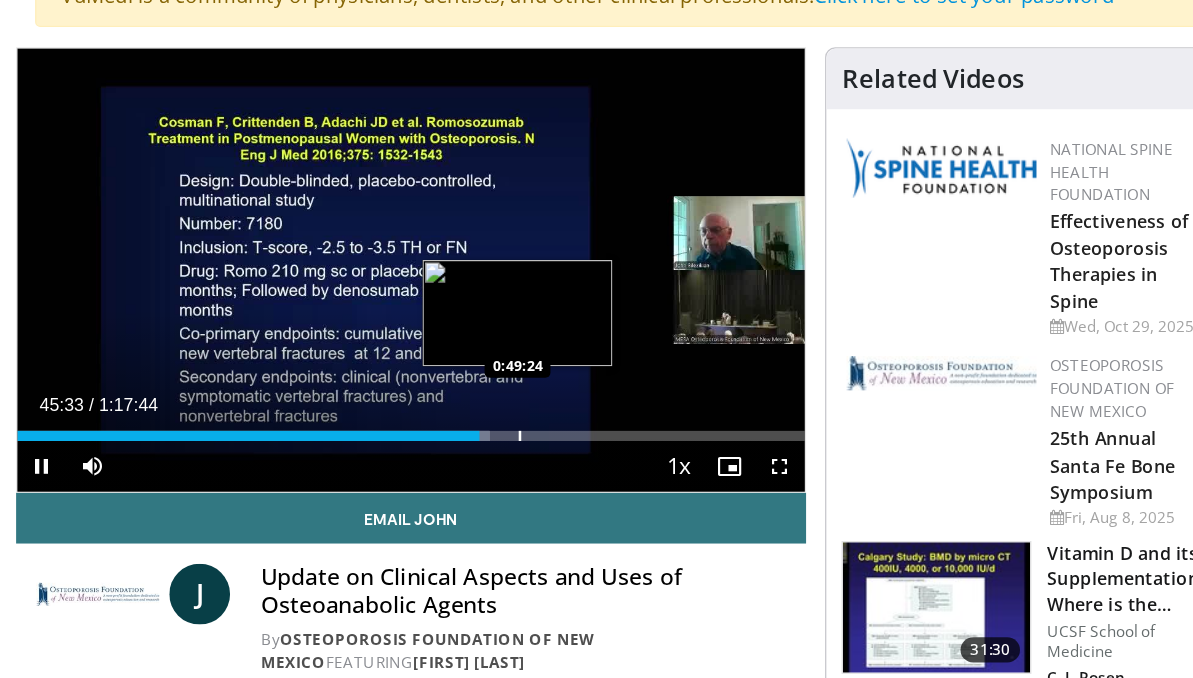 click at bounding box center (515, 411) 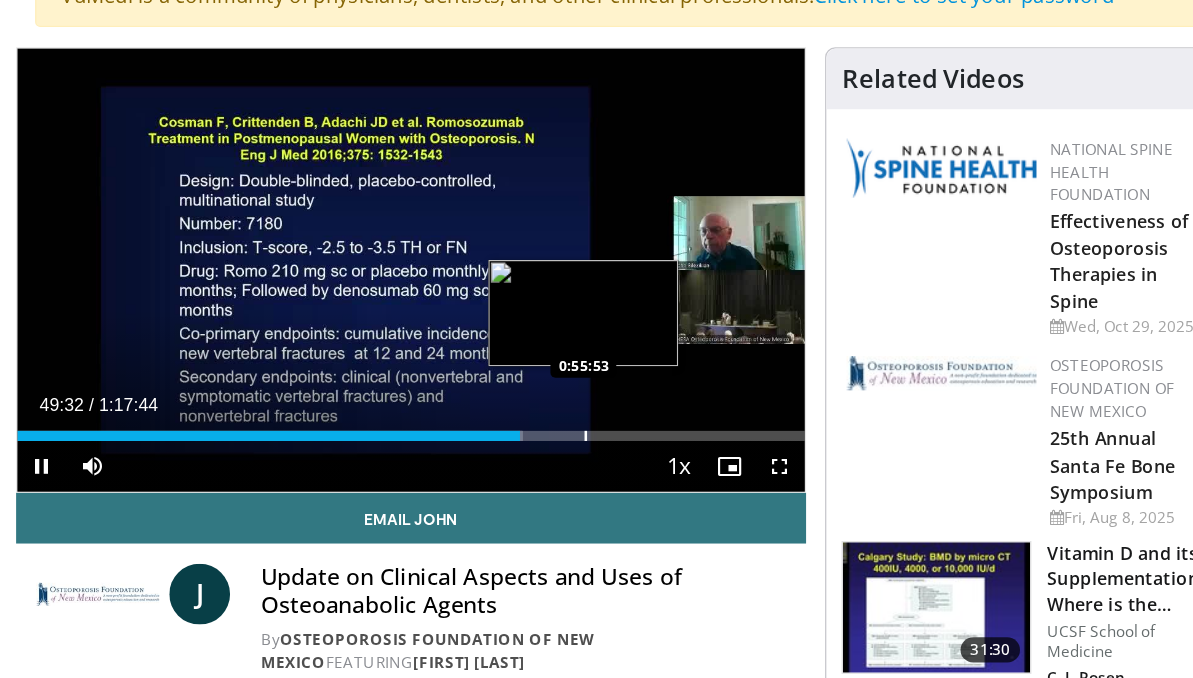 click at bounding box center [567, 411] 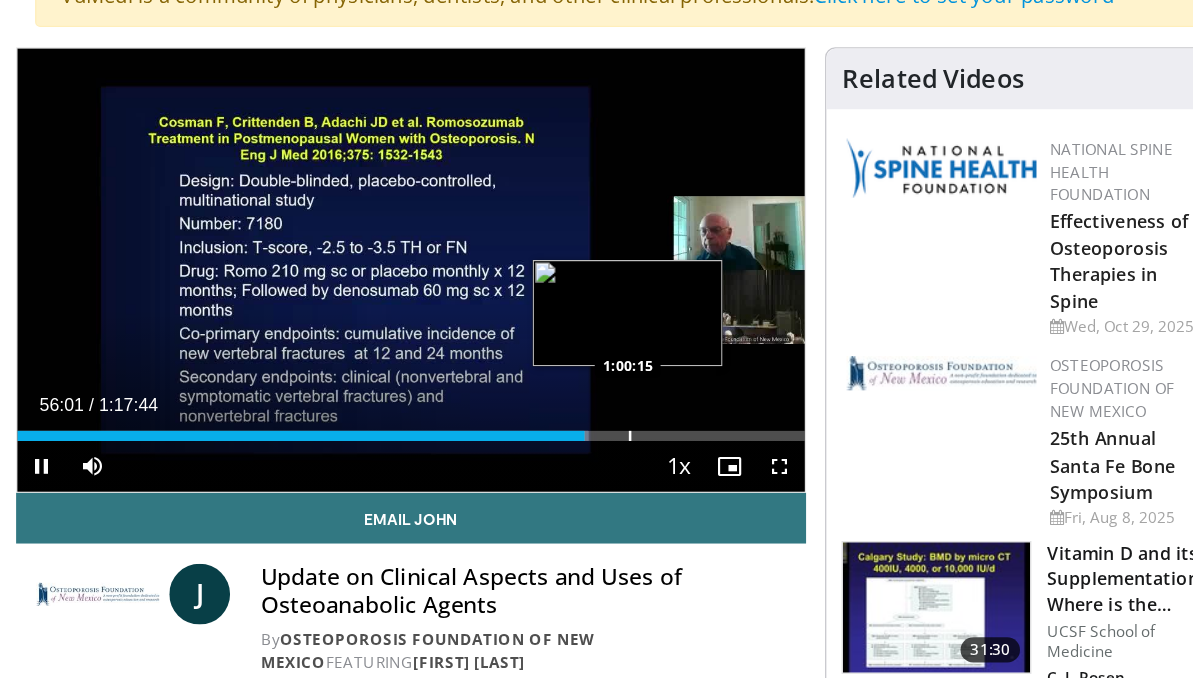click at bounding box center [602, 411] 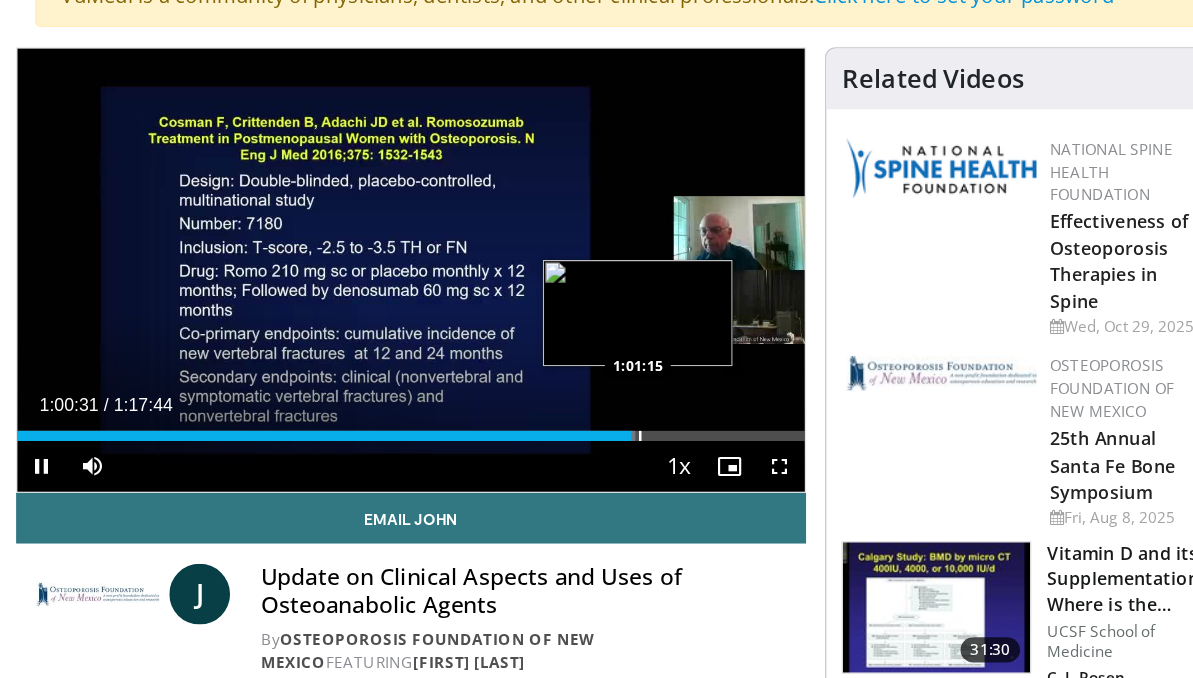 click at bounding box center [610, 411] 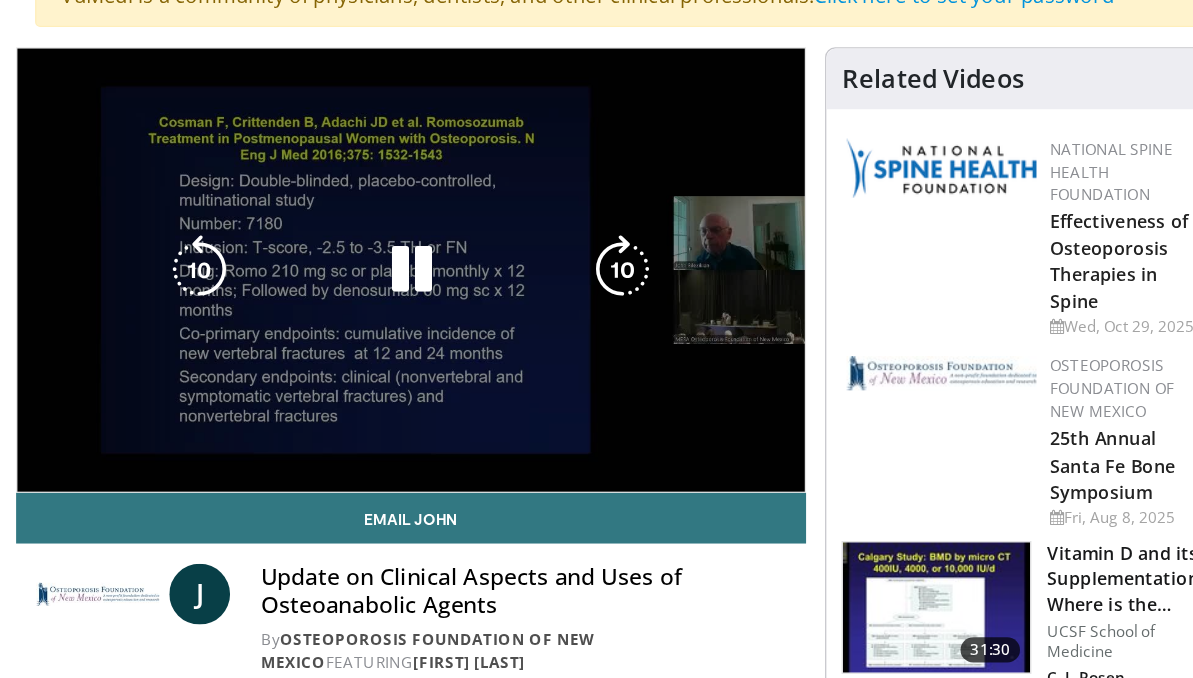 click on "**********" at bounding box center [429, 280] 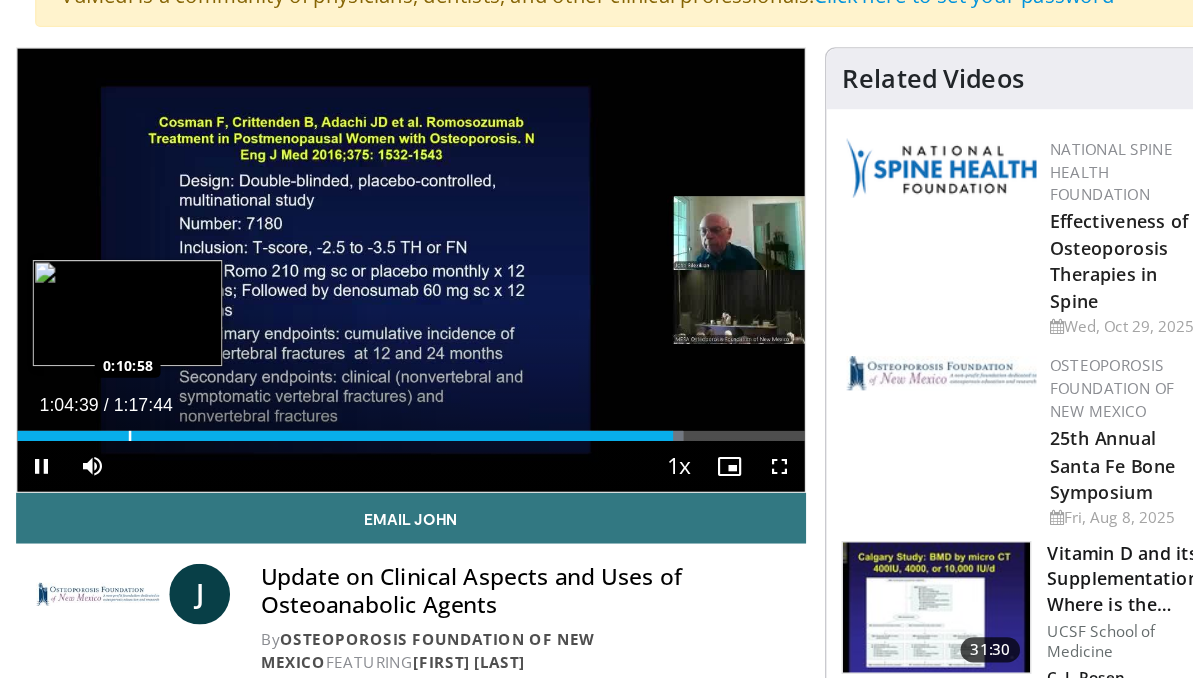 click on "Loaded :  84.48% 1:04:39 0:10:58" at bounding box center (429, 405) 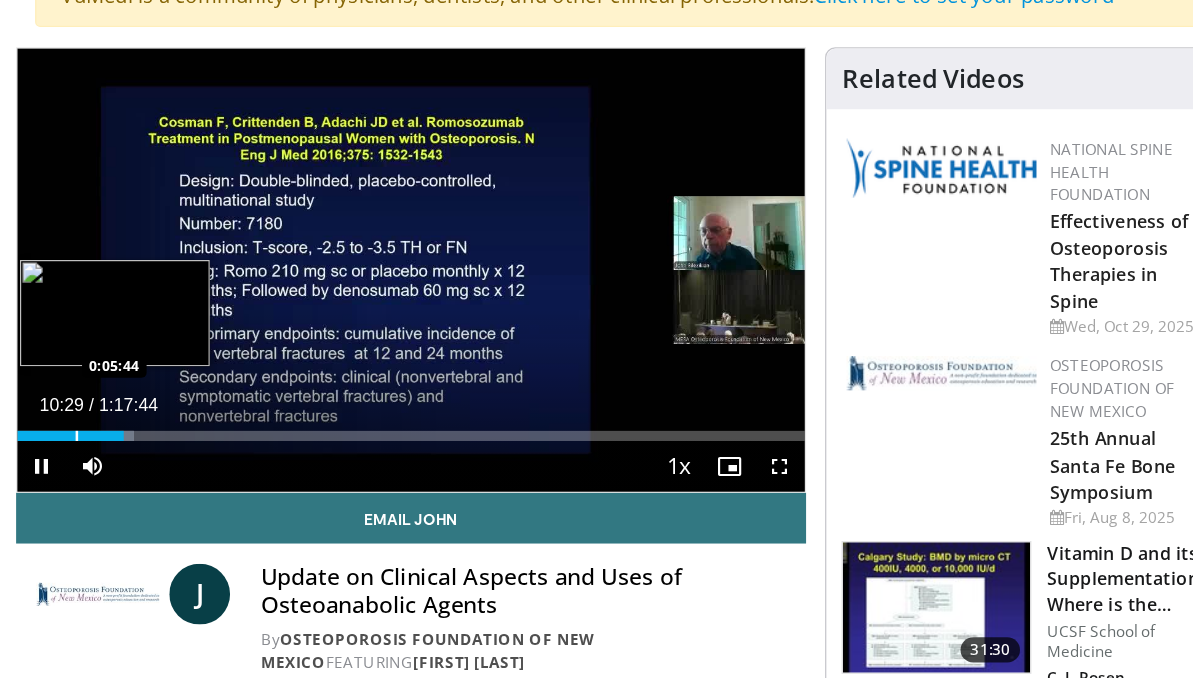 click at bounding box center (165, 411) 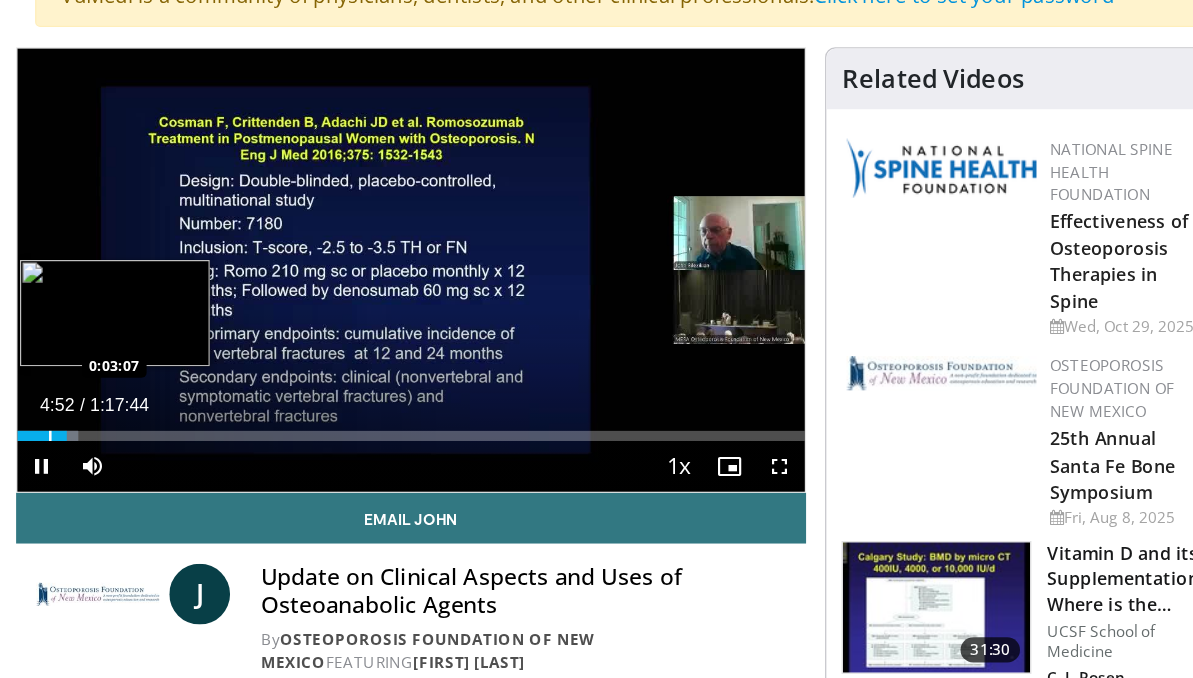 click at bounding box center [144, 411] 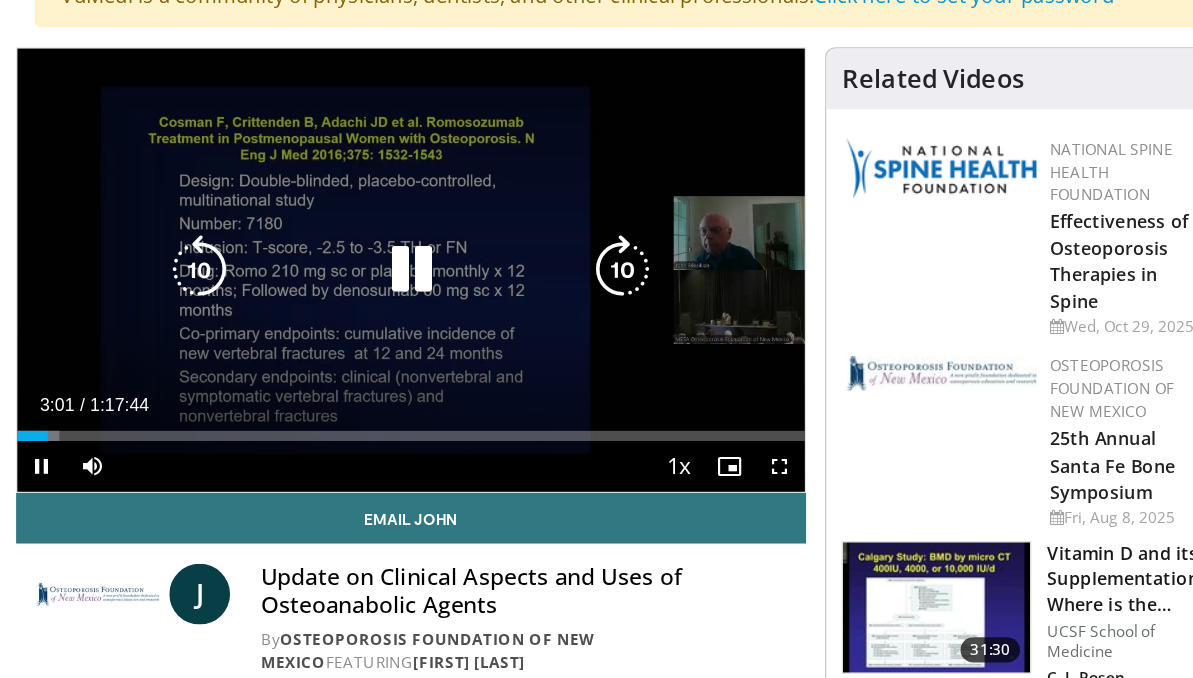 click on "10 seconds
Tap to unmute" at bounding box center [429, 280] 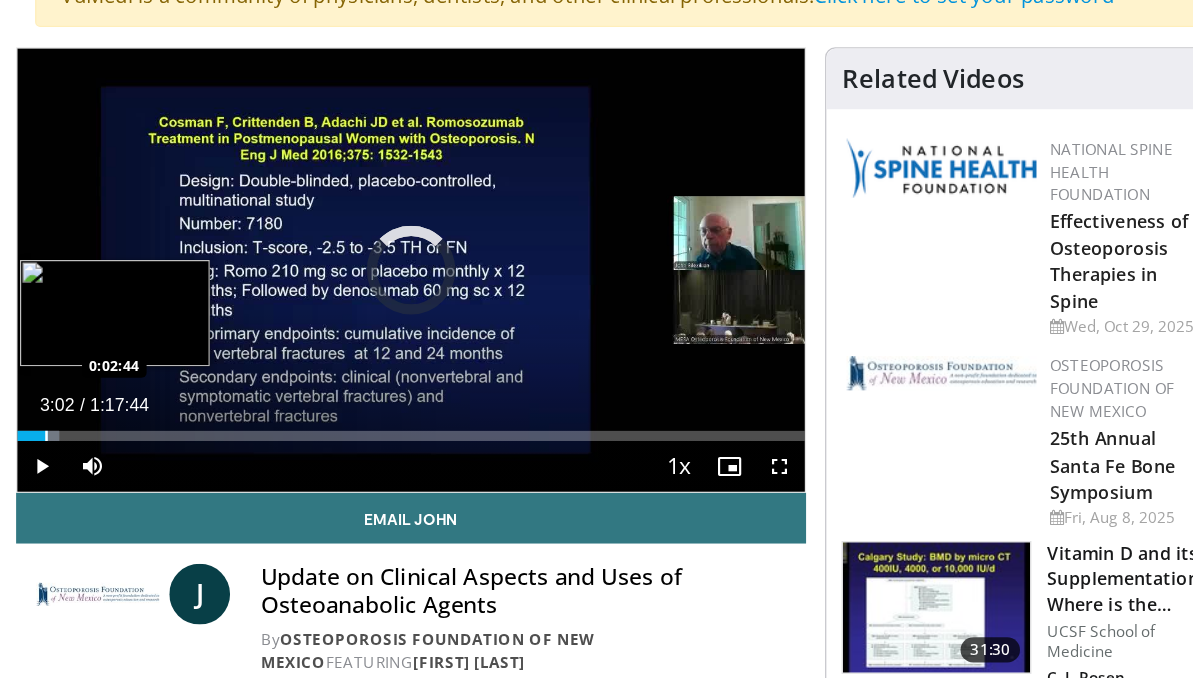 click on "Loaded :  5.35% 0:02:44 0:02:44" at bounding box center (429, 405) 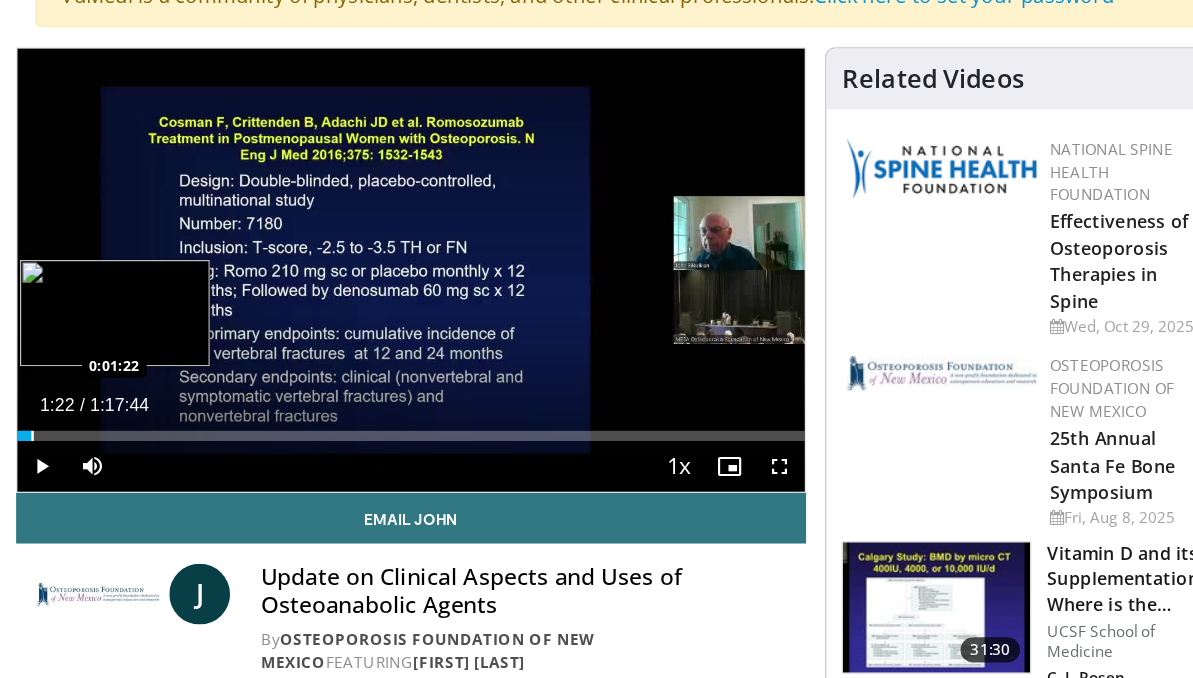 click at bounding box center (130, 411) 